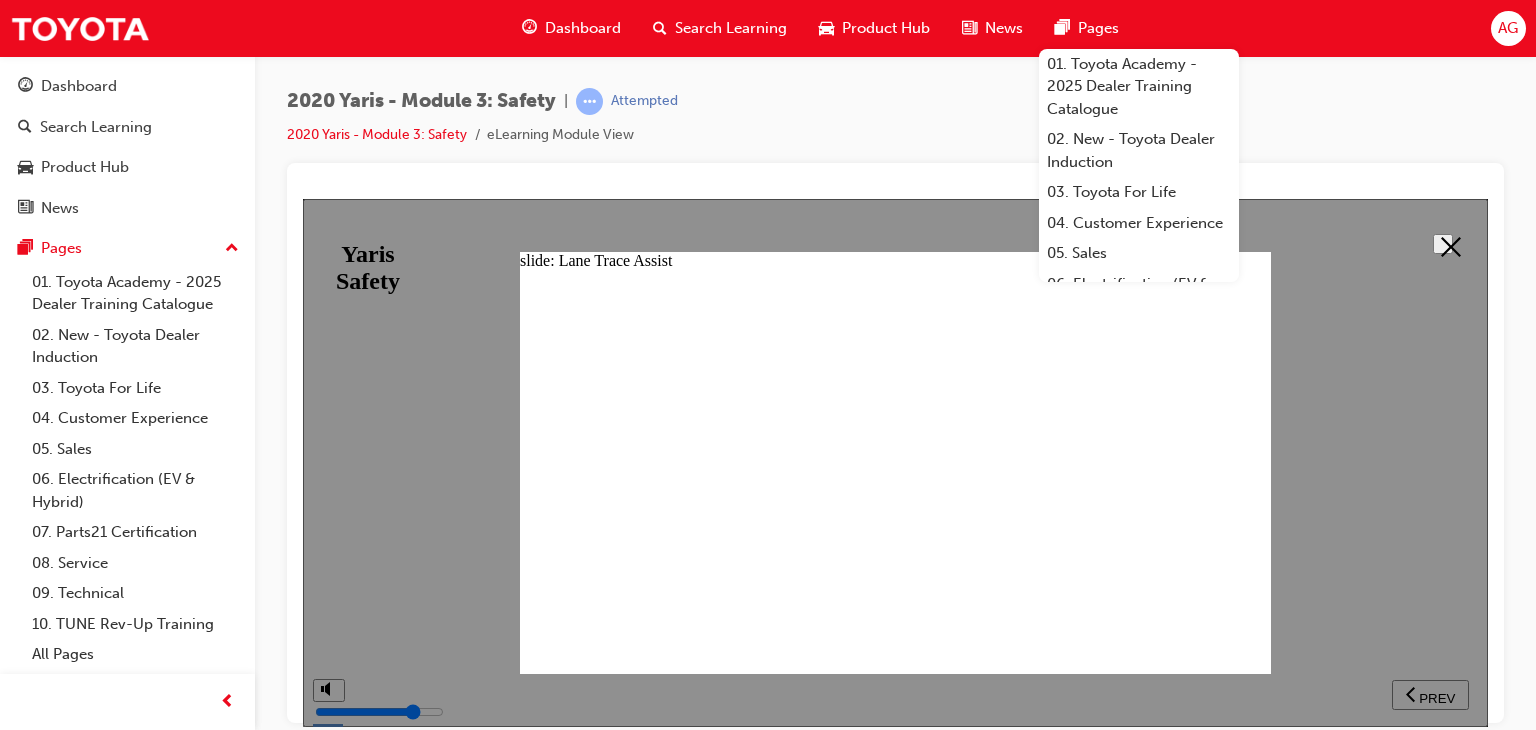 scroll, scrollTop: 0, scrollLeft: 0, axis: both 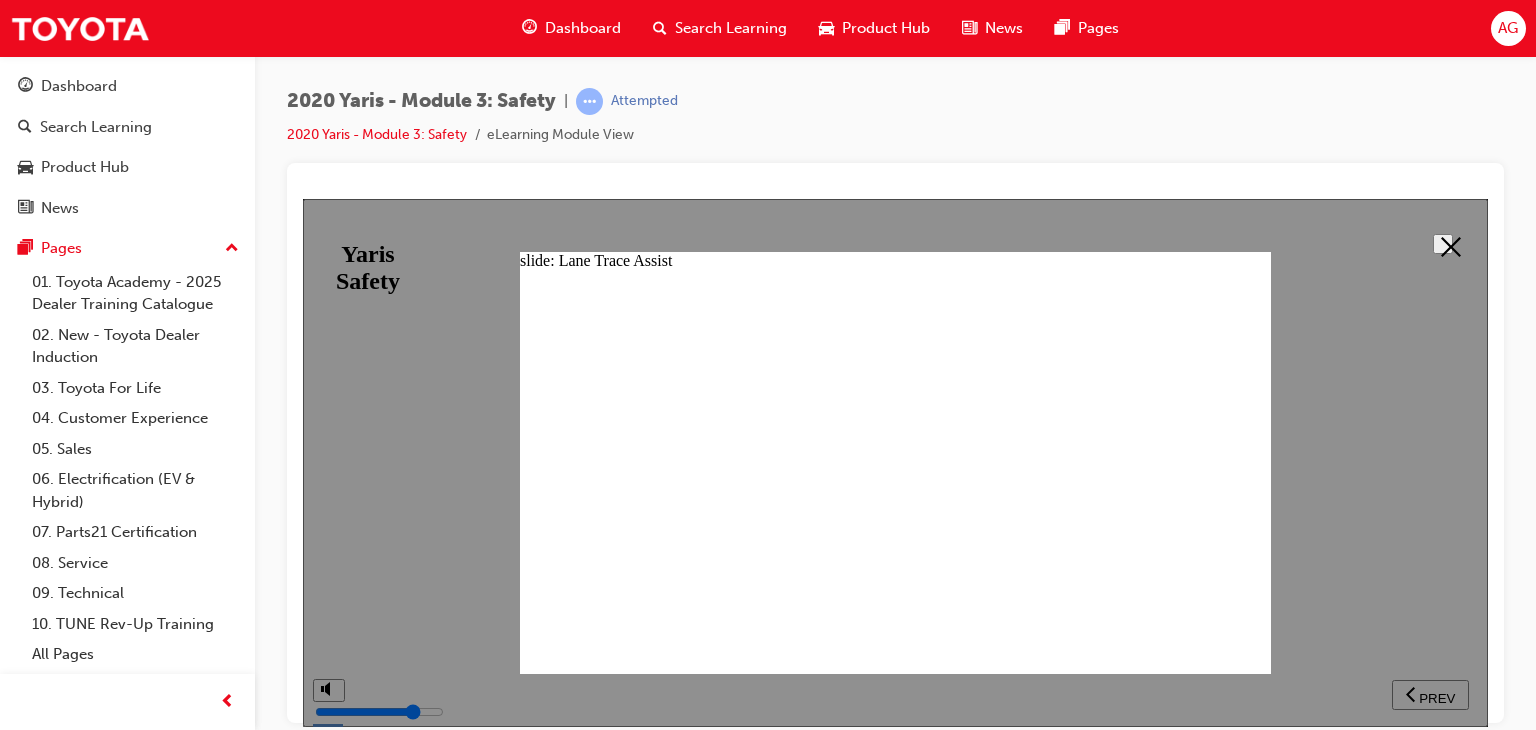 click on "2020 Yaris - Module 3: Safety | Attempted 2020 Yaris - Module 3: Safety eLearning Module View" at bounding box center (895, 125) 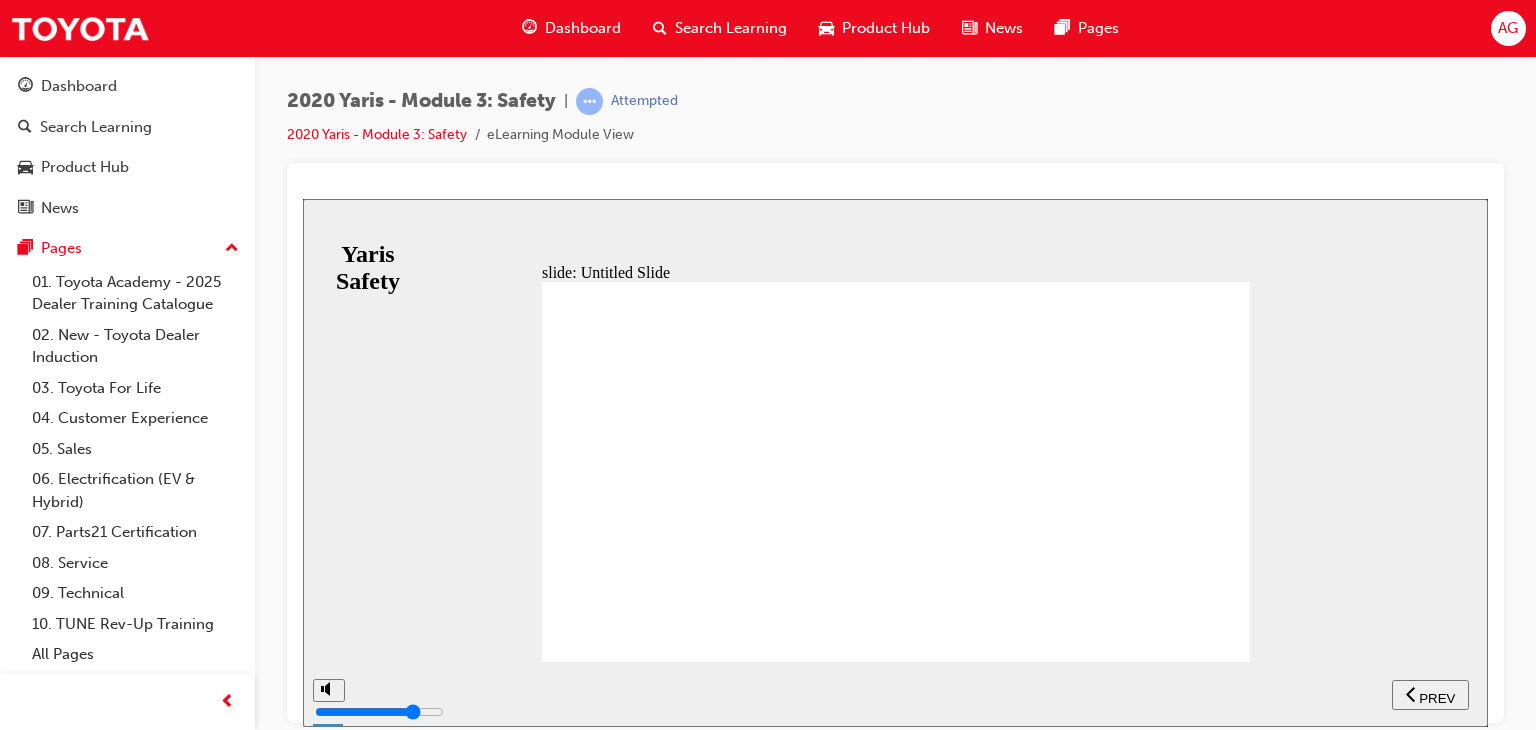 click 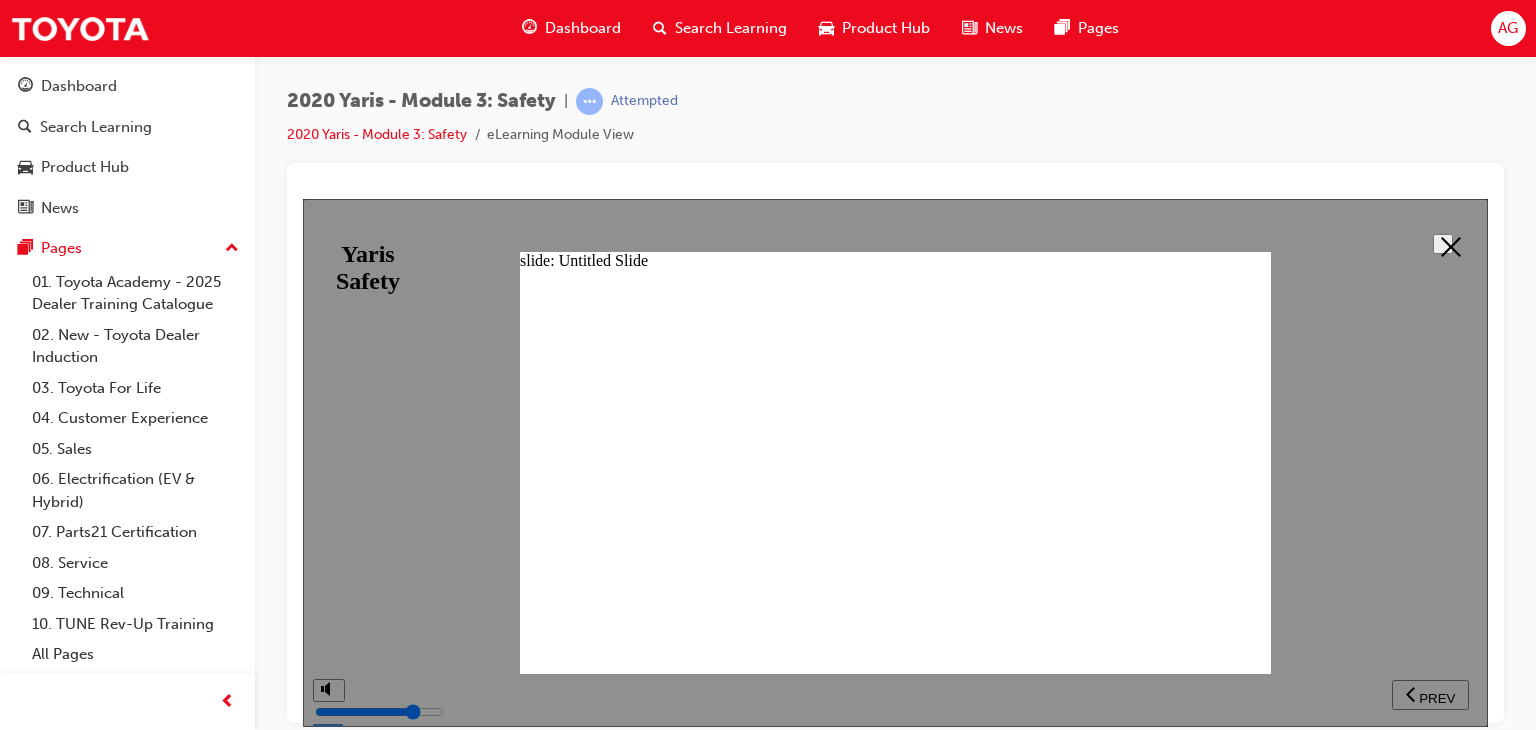 click 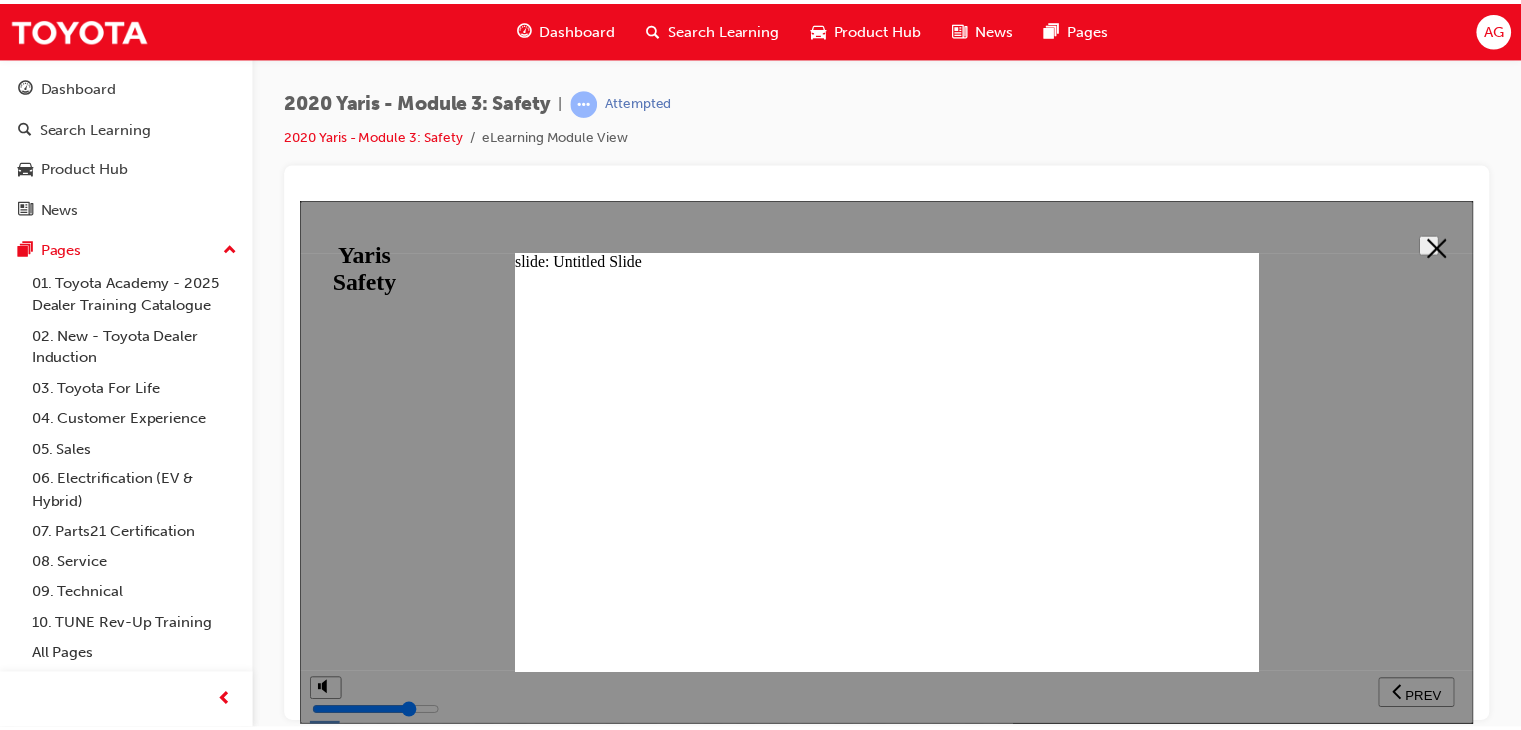 scroll, scrollTop: 470, scrollLeft: 0, axis: vertical 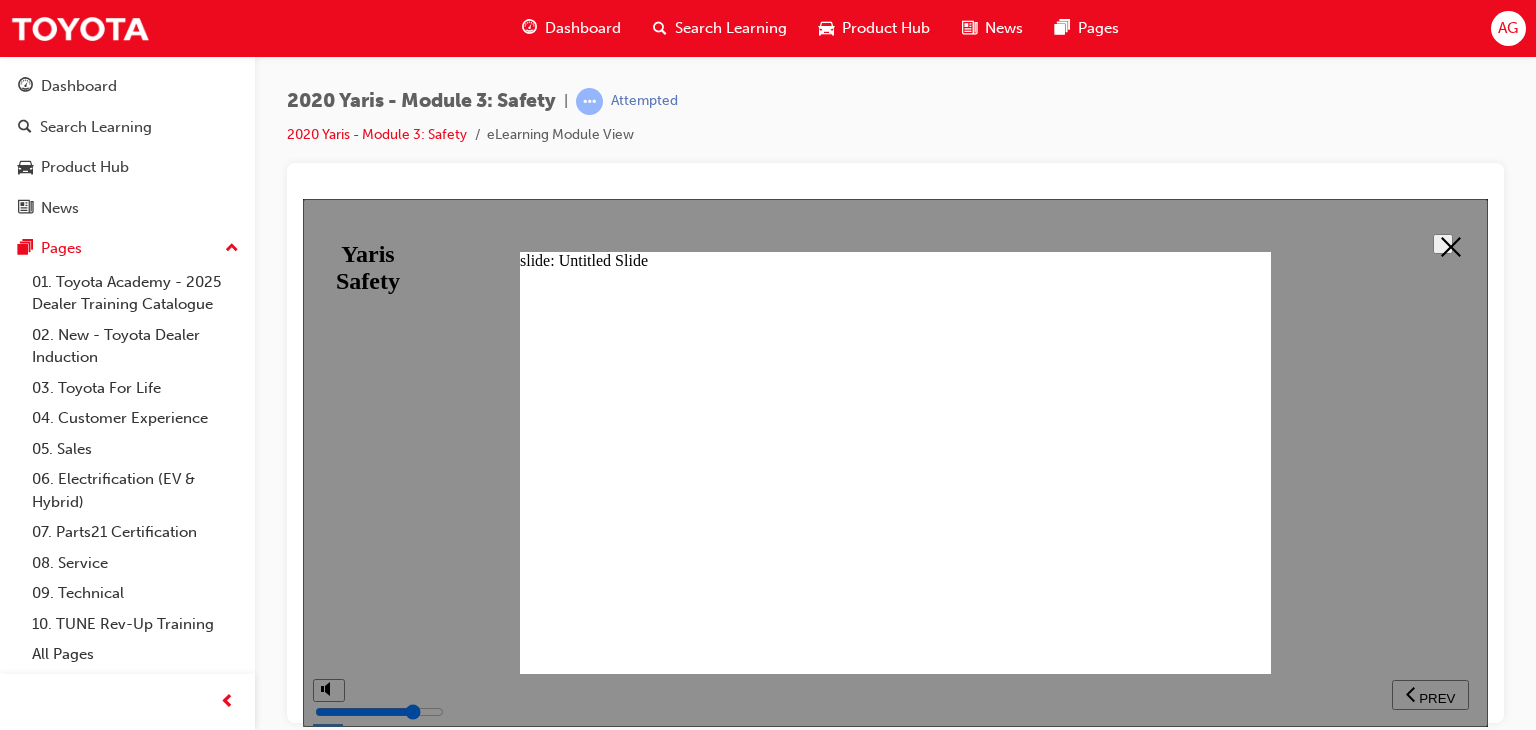 click at bounding box center (895, 462) 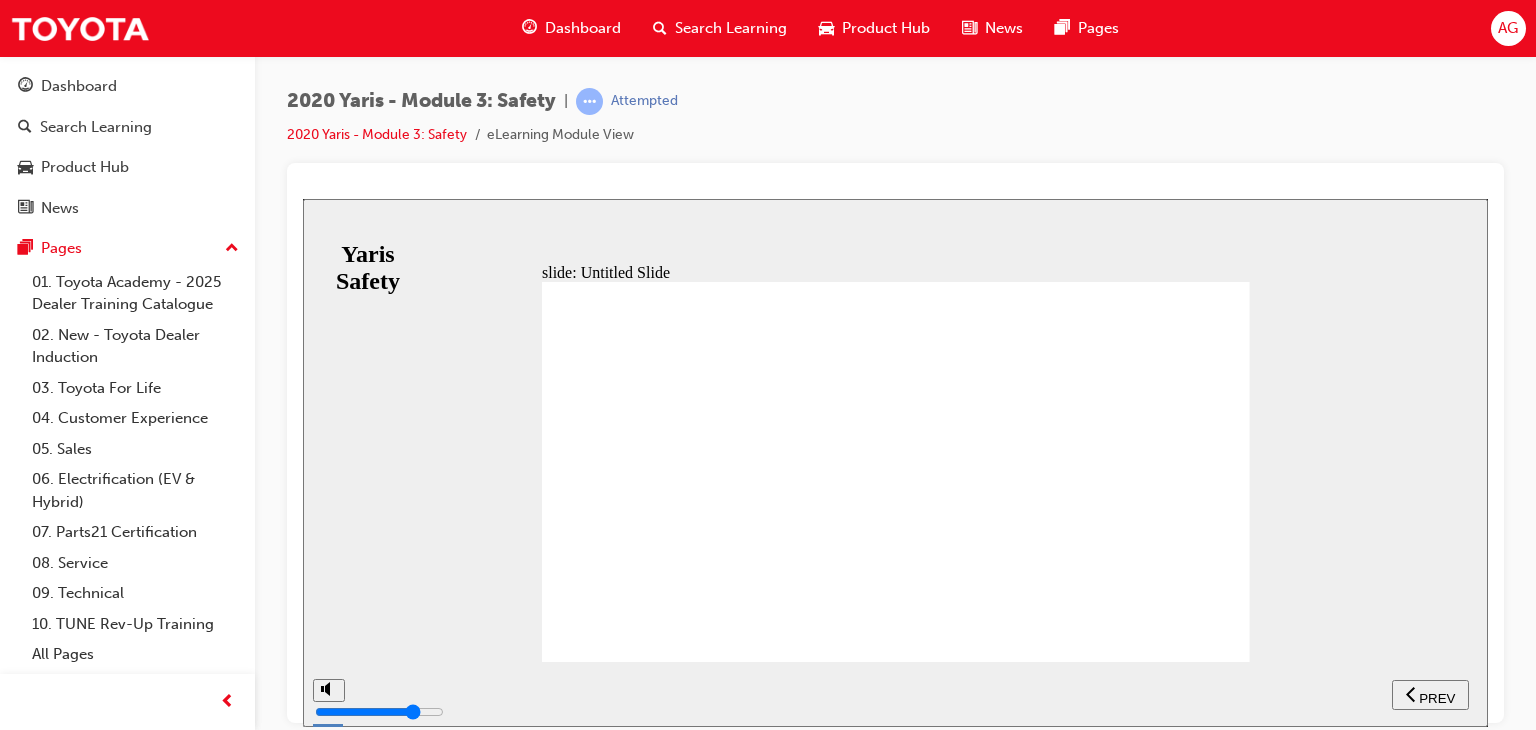 click 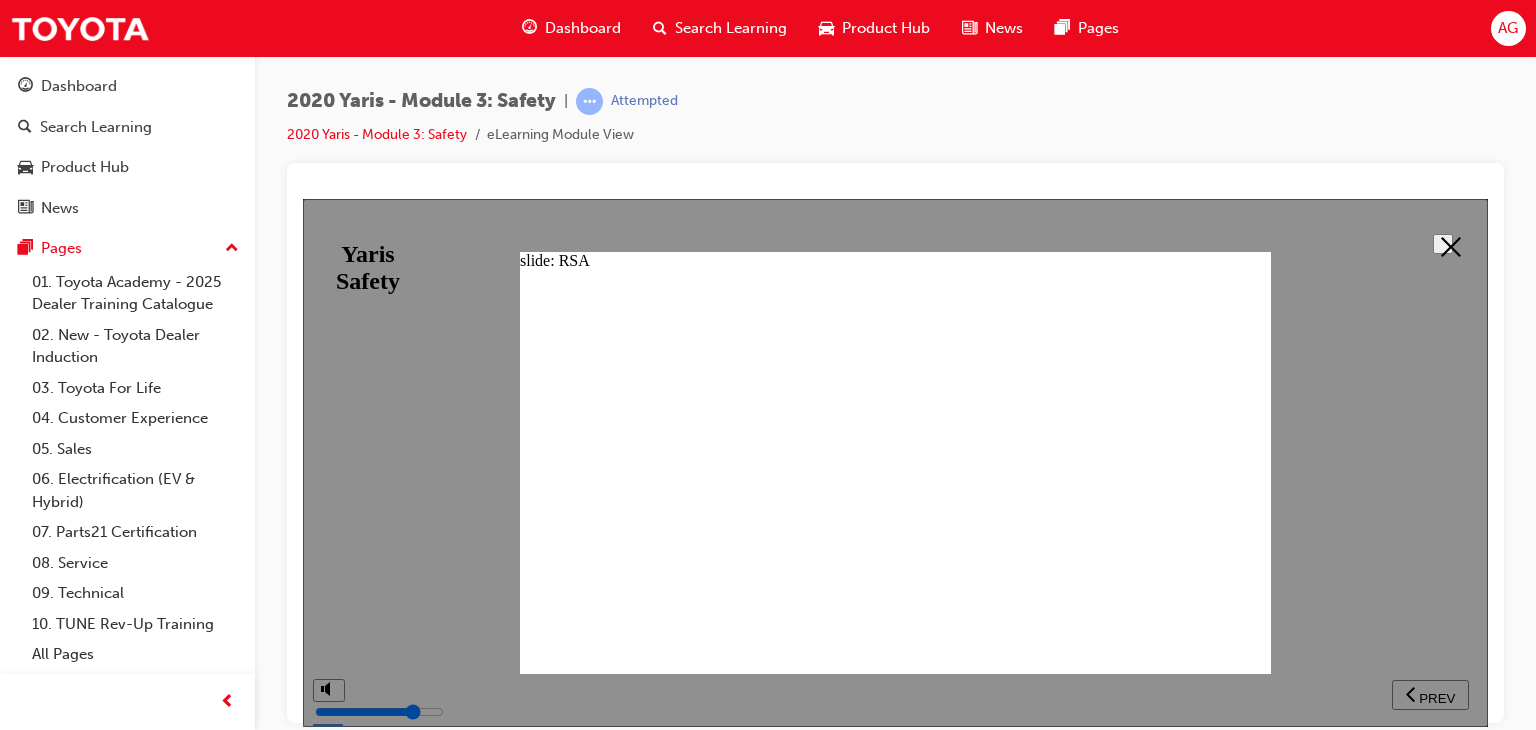 click 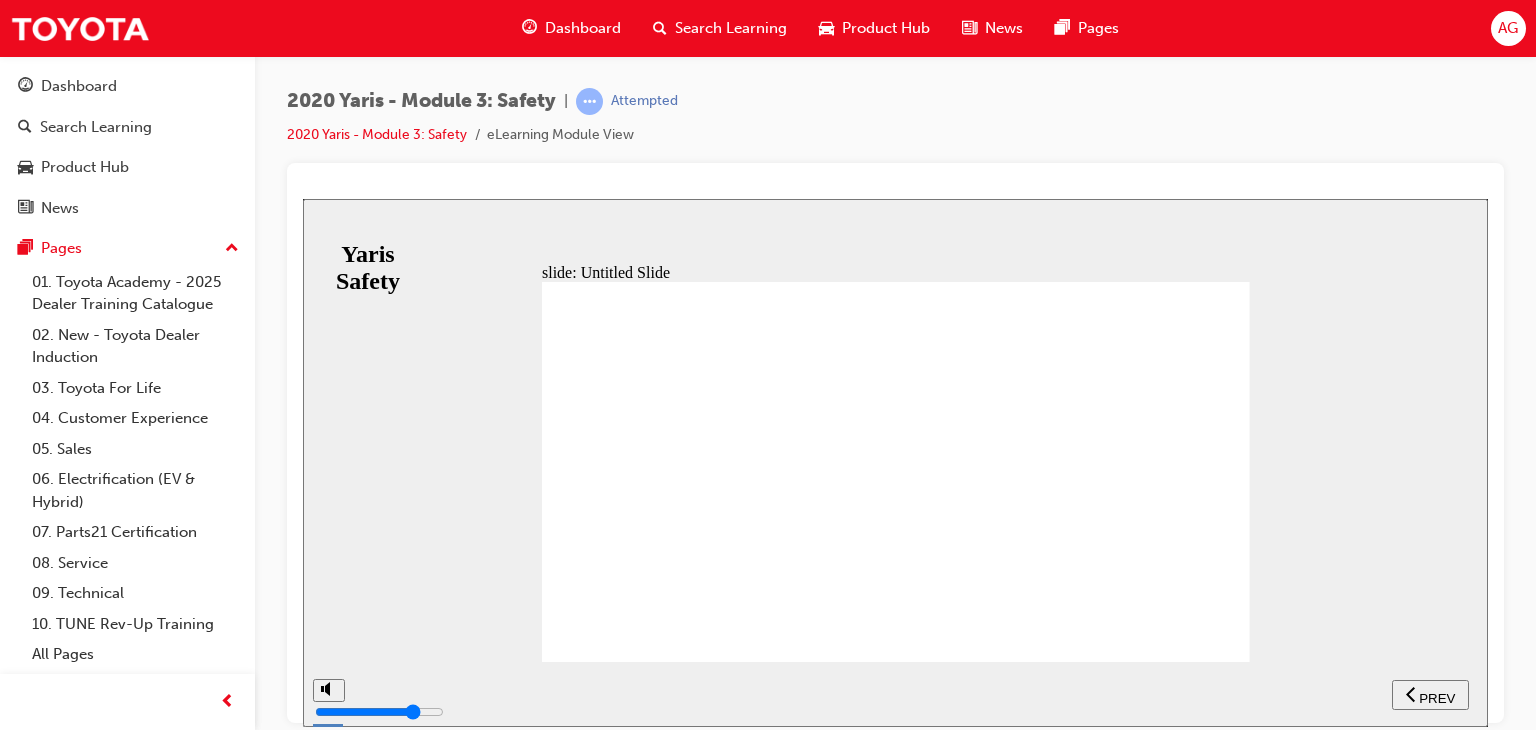 click 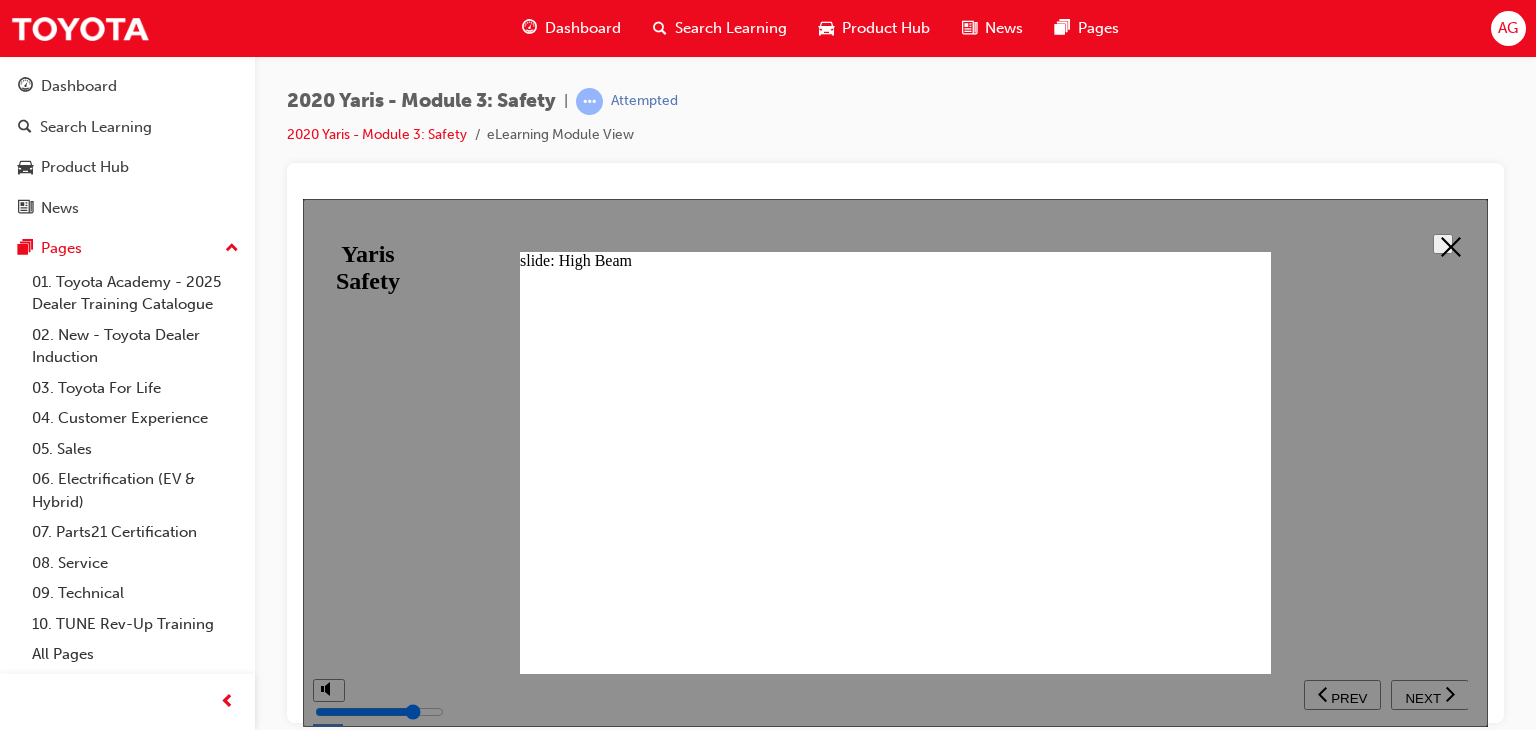 click at bounding box center [895, 462] 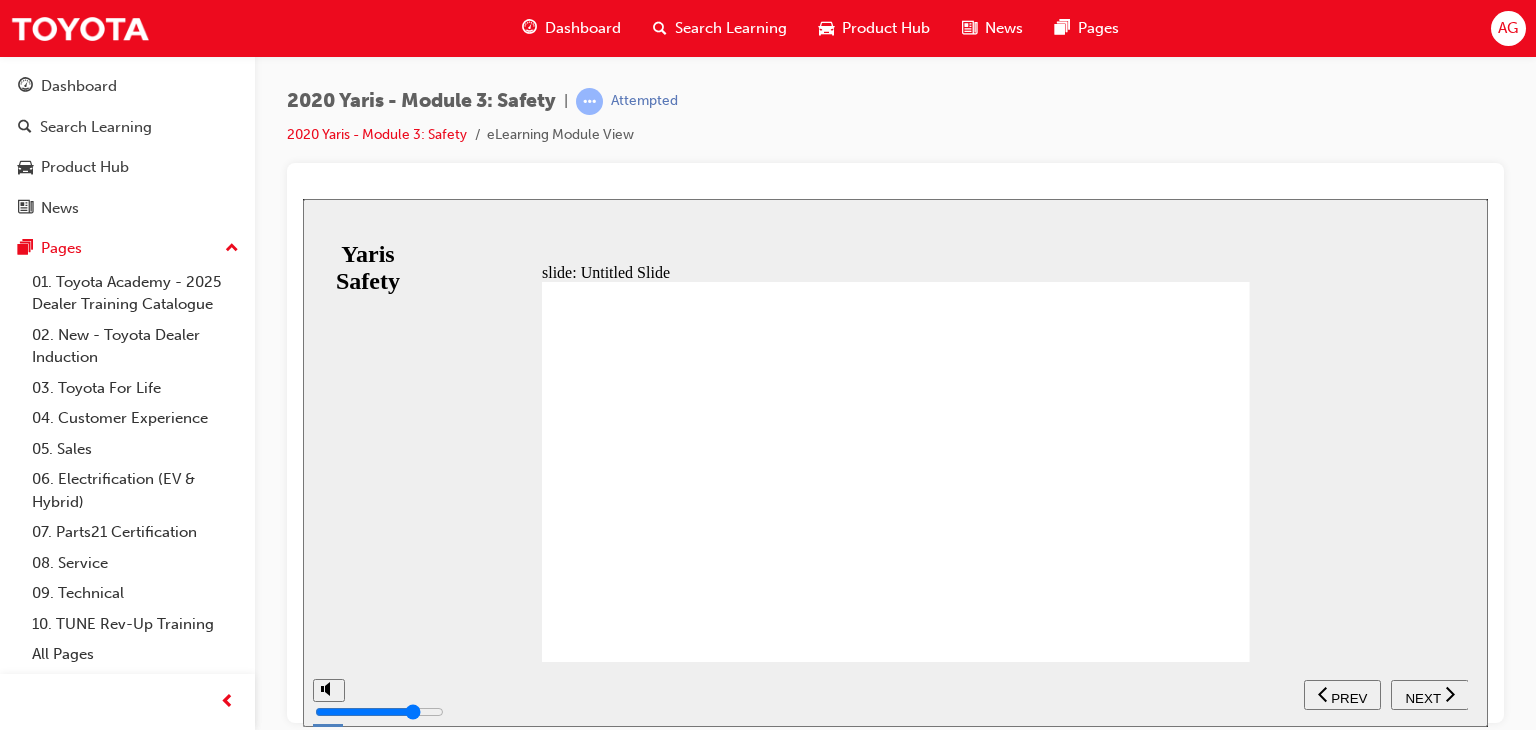 click on "NEXT" at bounding box center (1430, 694) 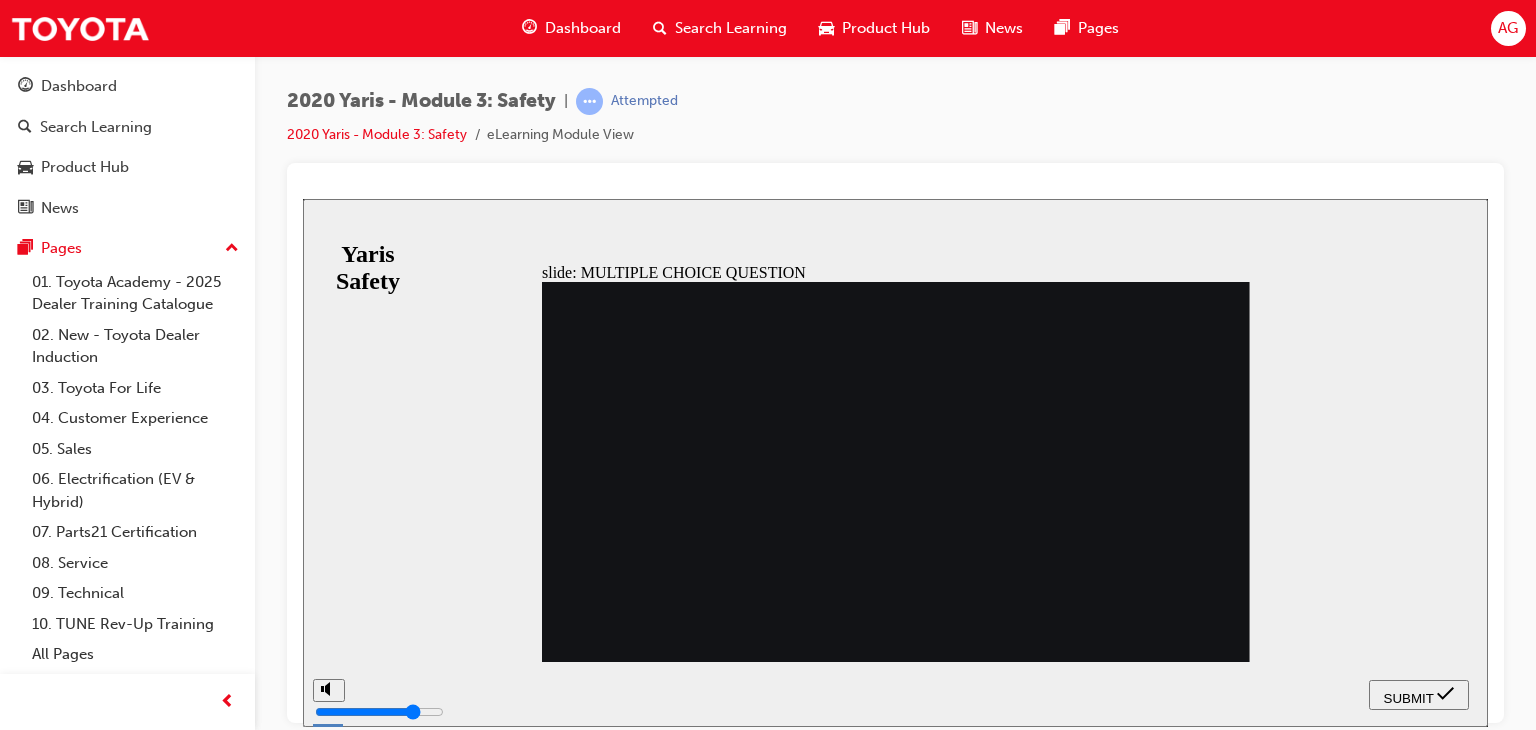 click 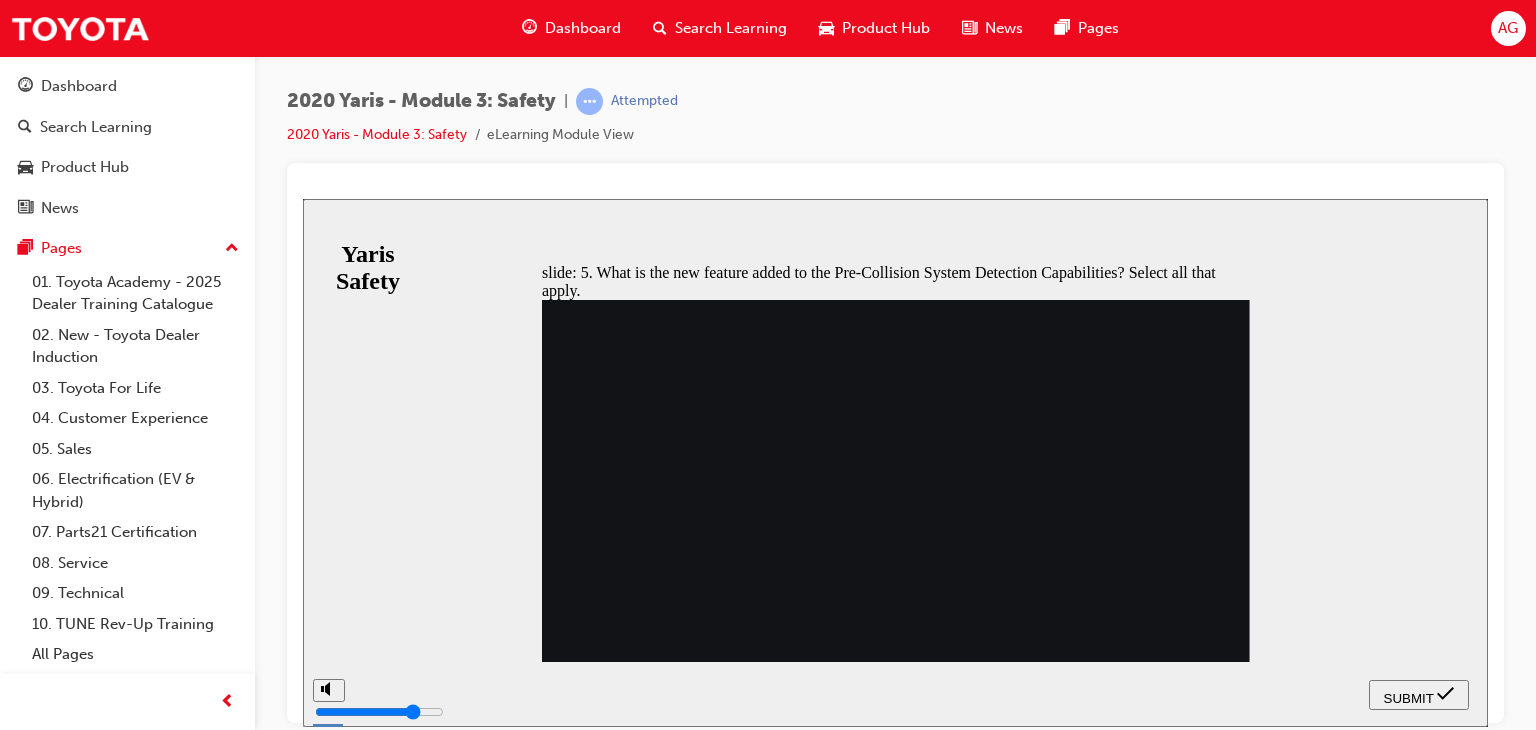 click 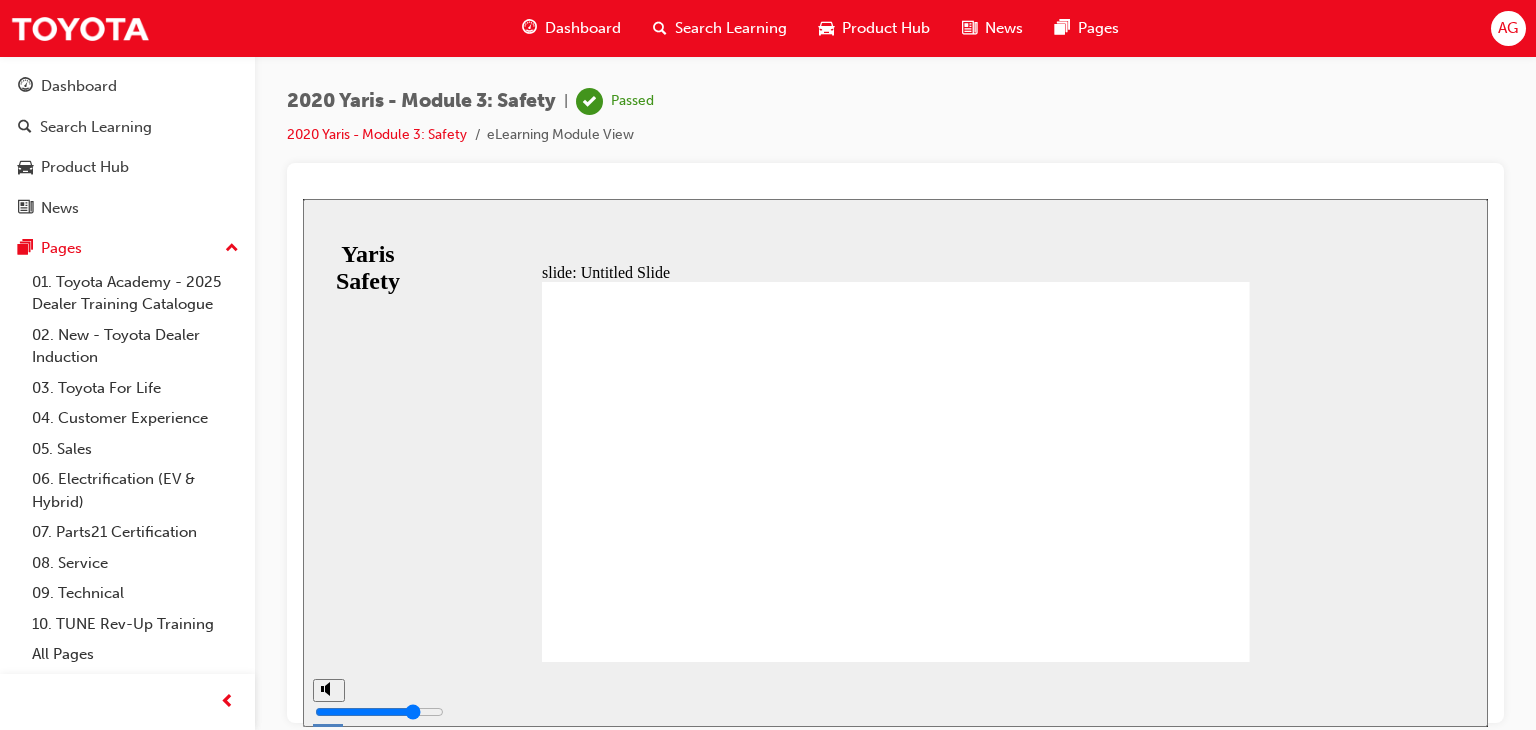 click on "Product Hub" at bounding box center [886, 28] 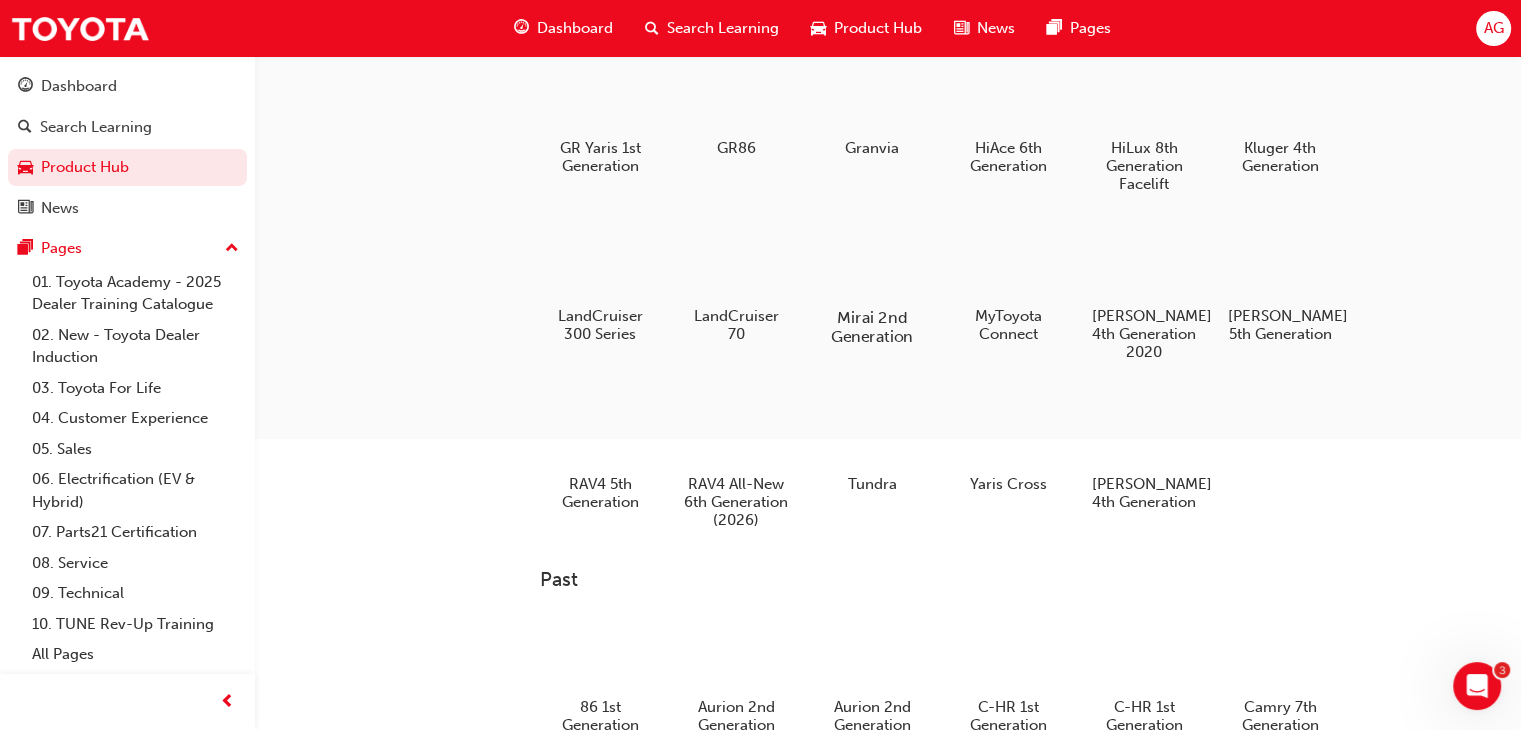 scroll, scrollTop: 400, scrollLeft: 0, axis: vertical 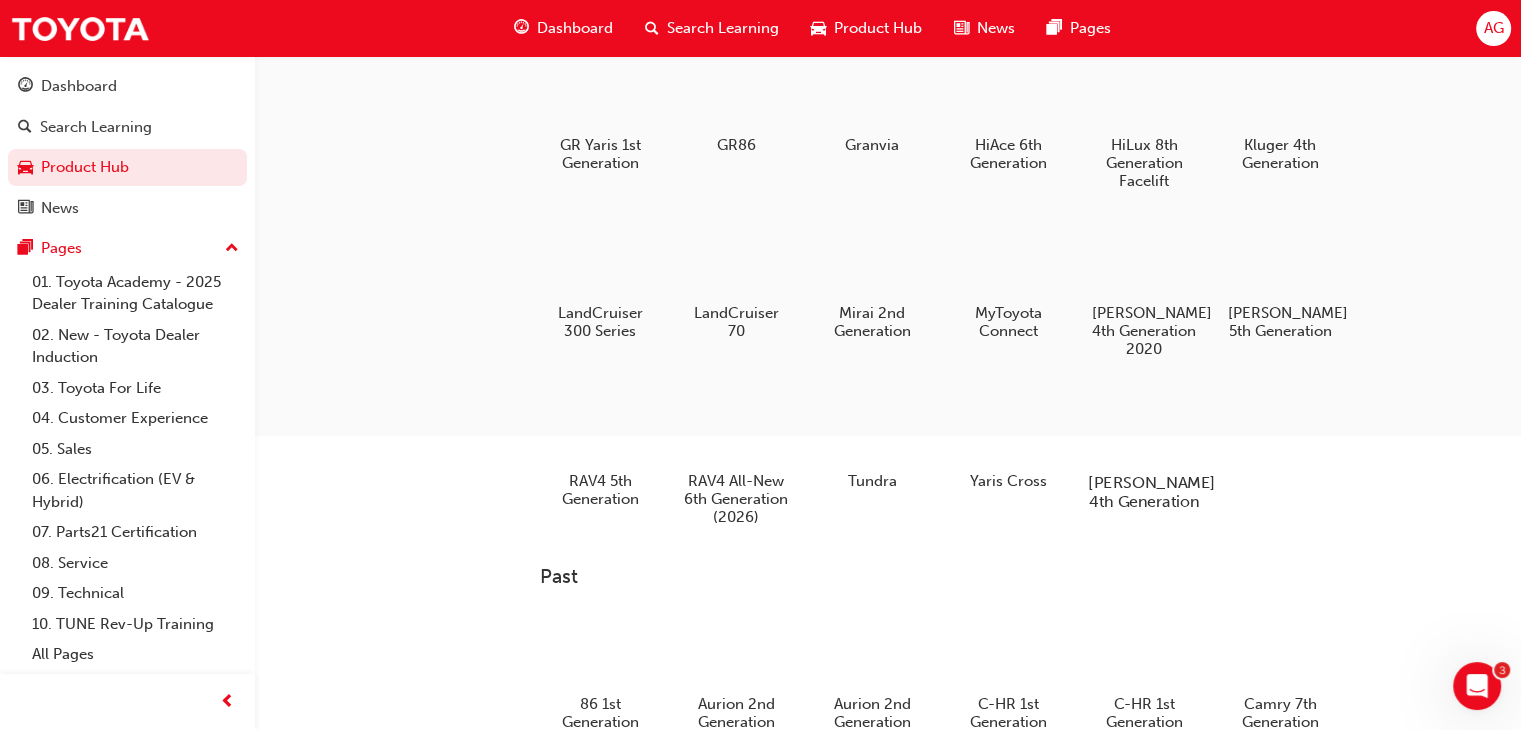 click at bounding box center [1144, 425] 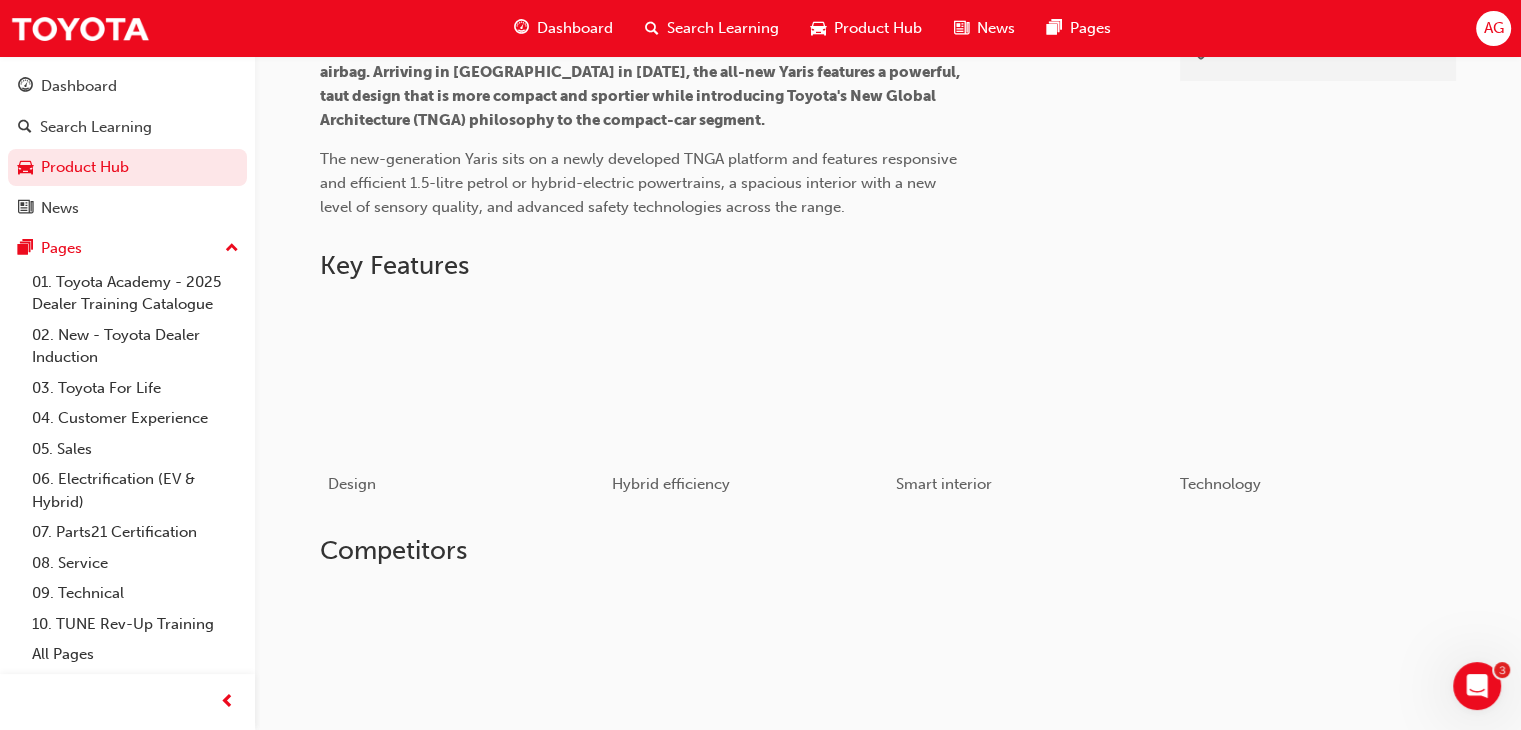 scroll, scrollTop: 300, scrollLeft: 0, axis: vertical 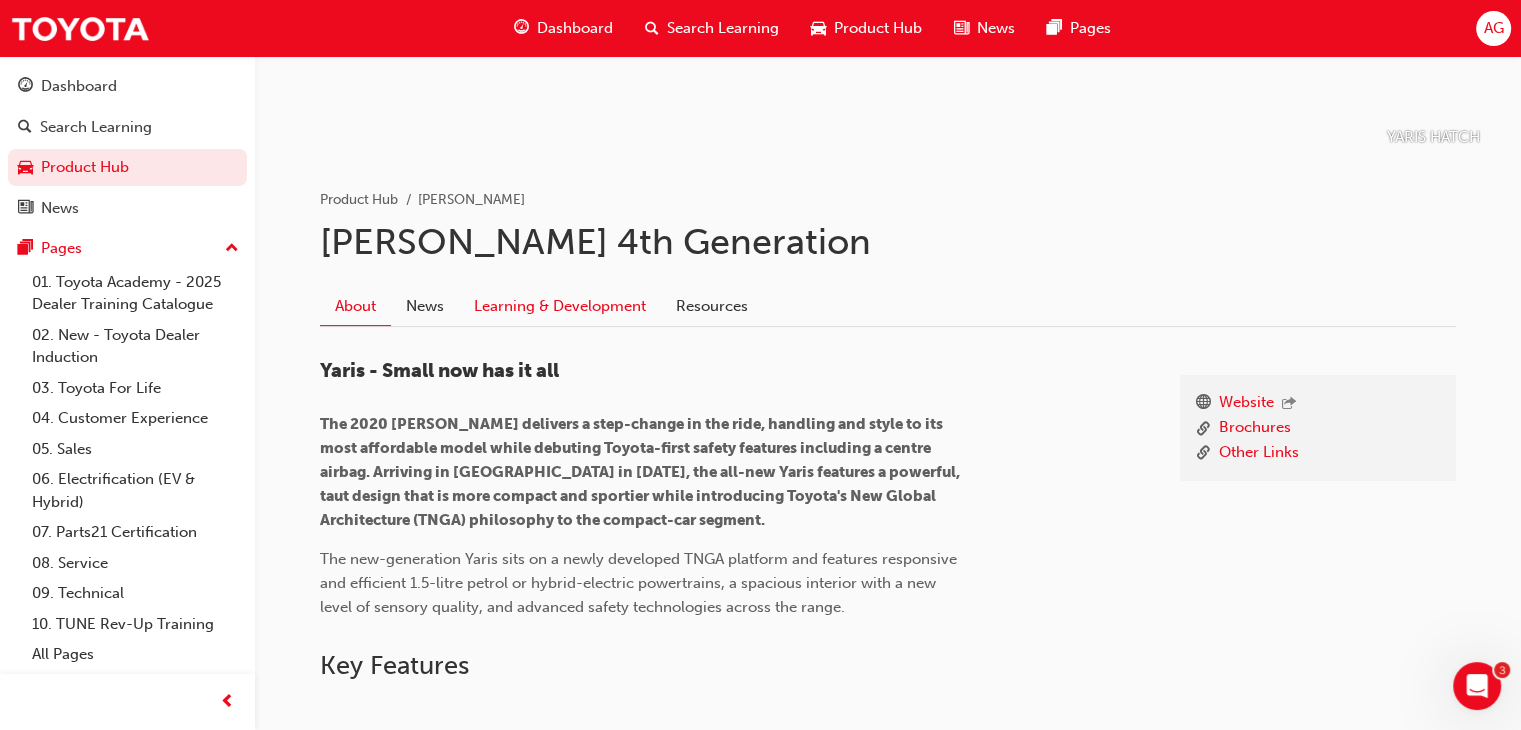 click on "Learning & Development" at bounding box center [560, 306] 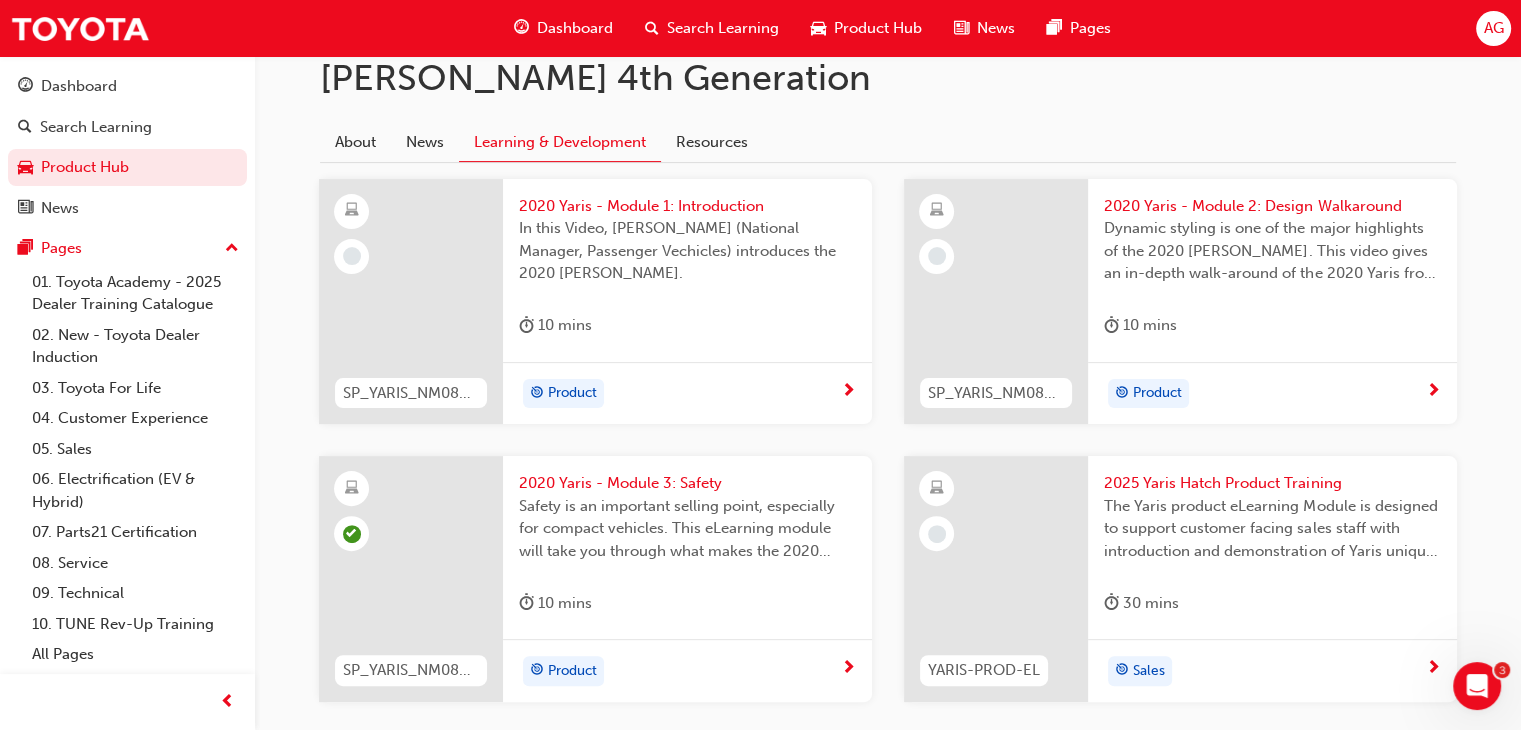 scroll, scrollTop: 500, scrollLeft: 0, axis: vertical 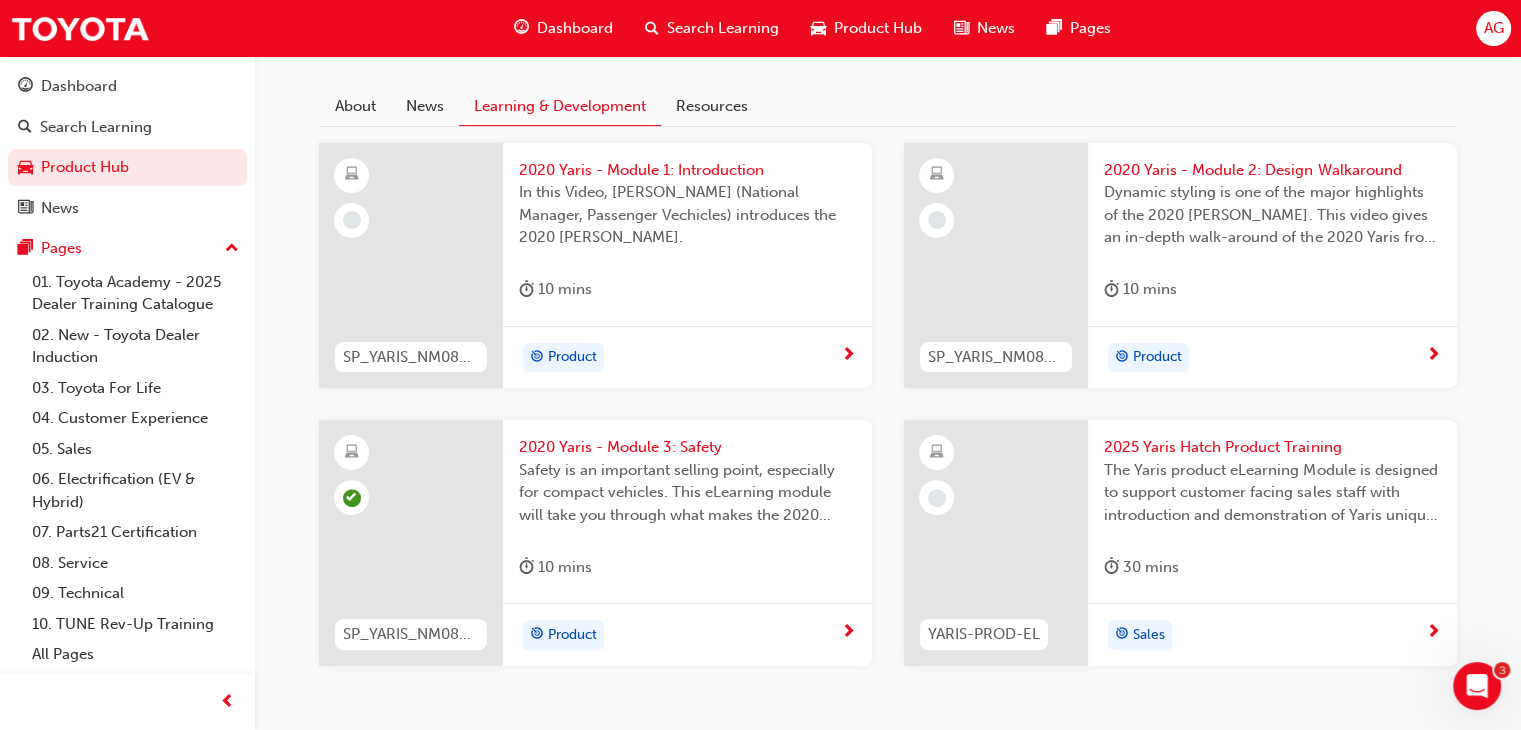 click on "2025 Yaris Hatch Product Training" at bounding box center [1272, 447] 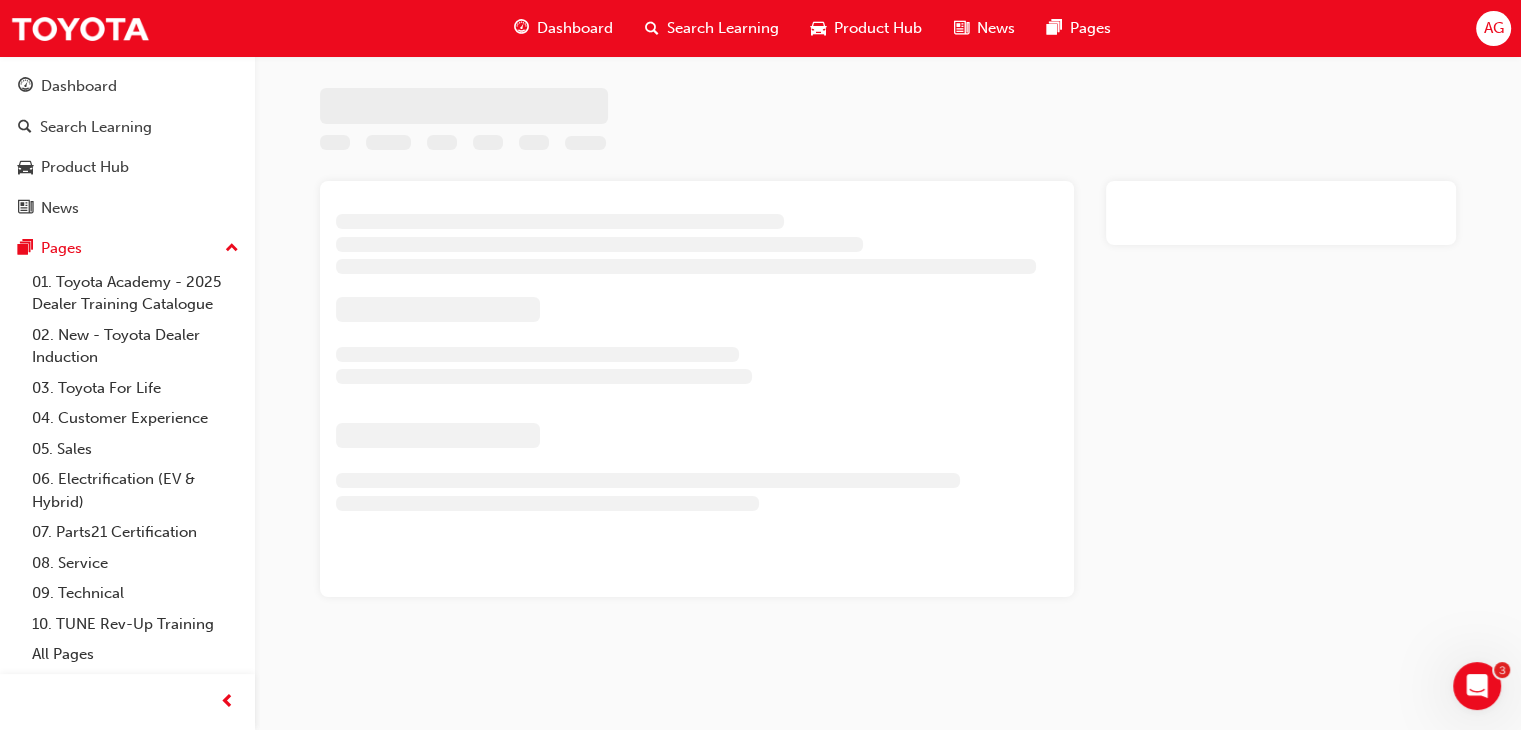 scroll, scrollTop: 0, scrollLeft: 0, axis: both 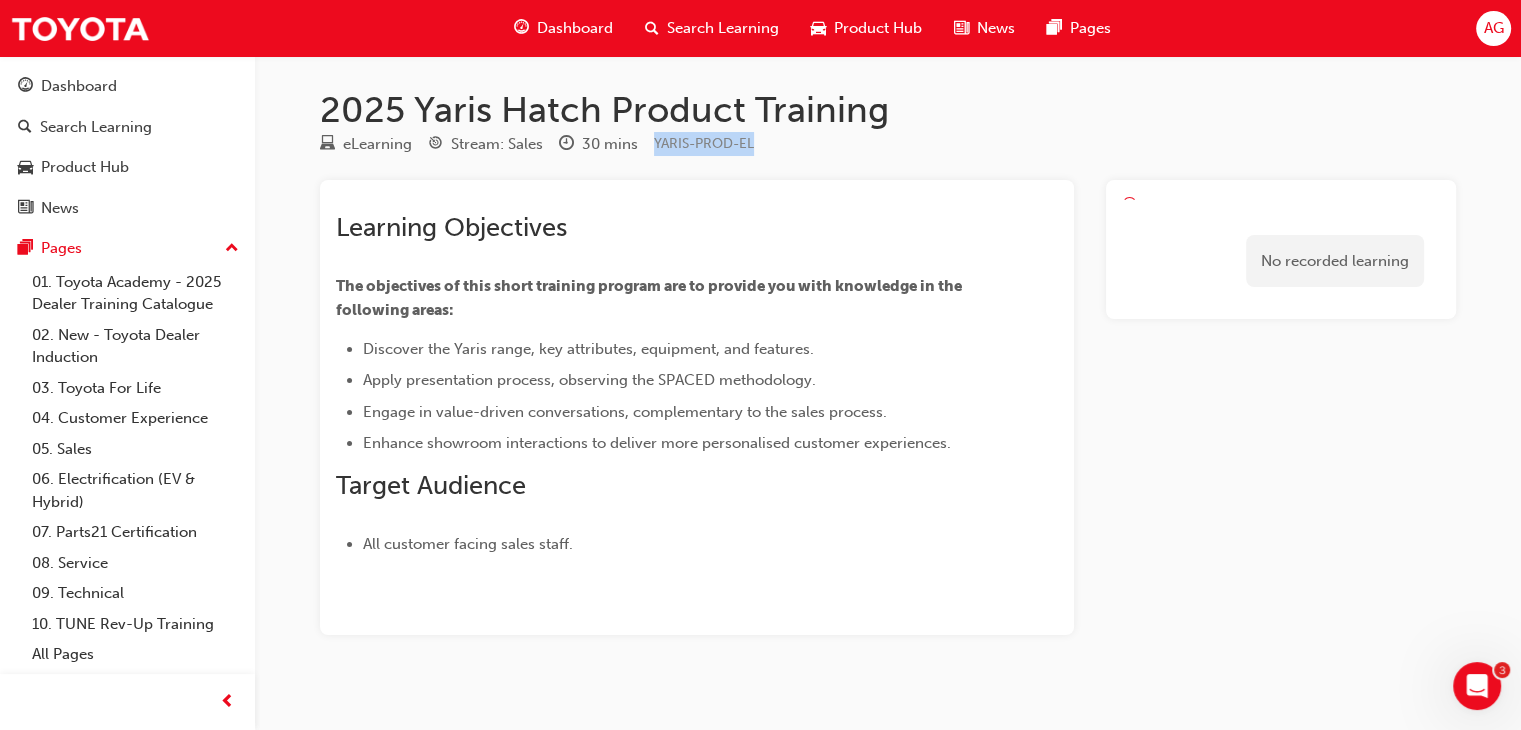 click on "eLearning Stream:   Sales 30 mins YARIS-PROD-EL" at bounding box center [888, 148] 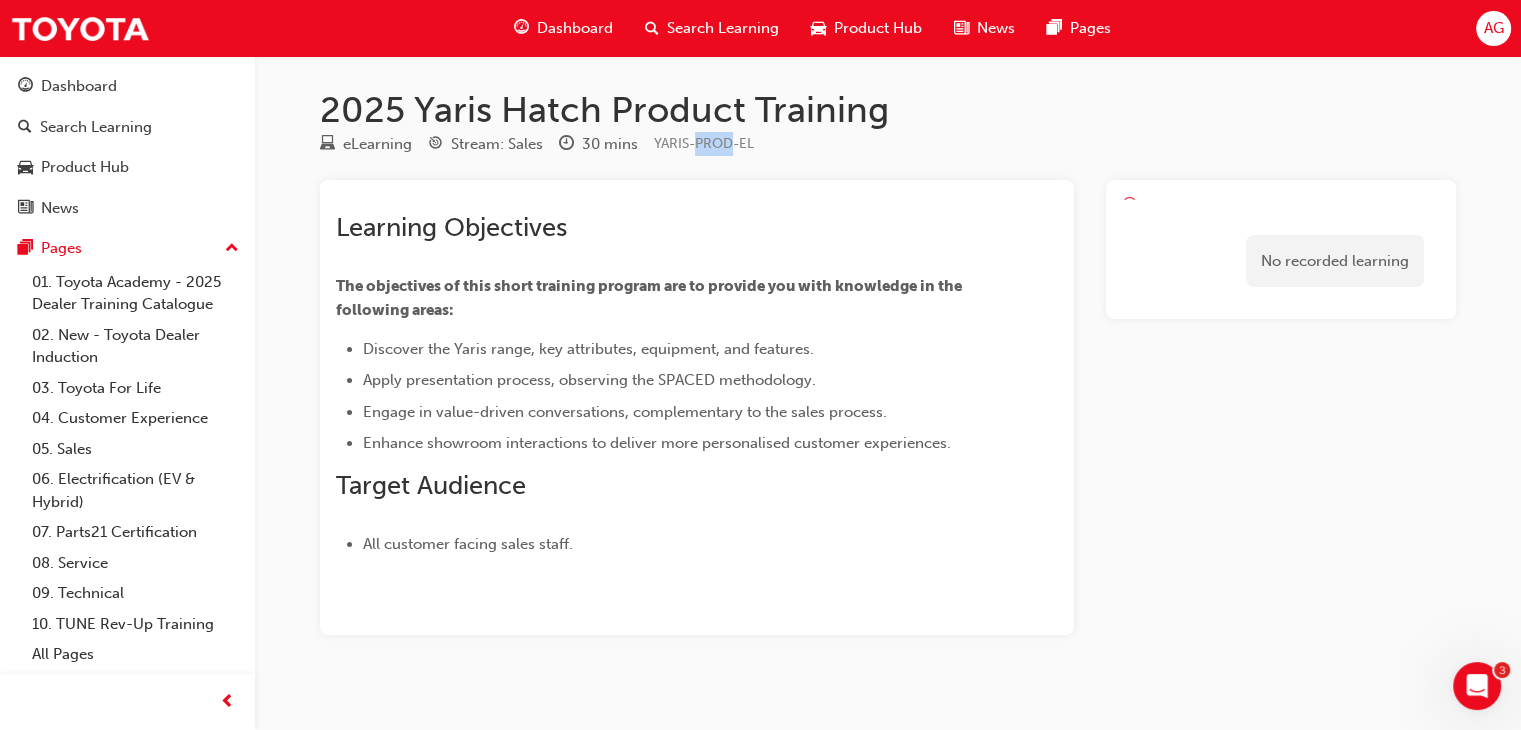 click on "YARIS-PROD-EL" at bounding box center [704, 143] 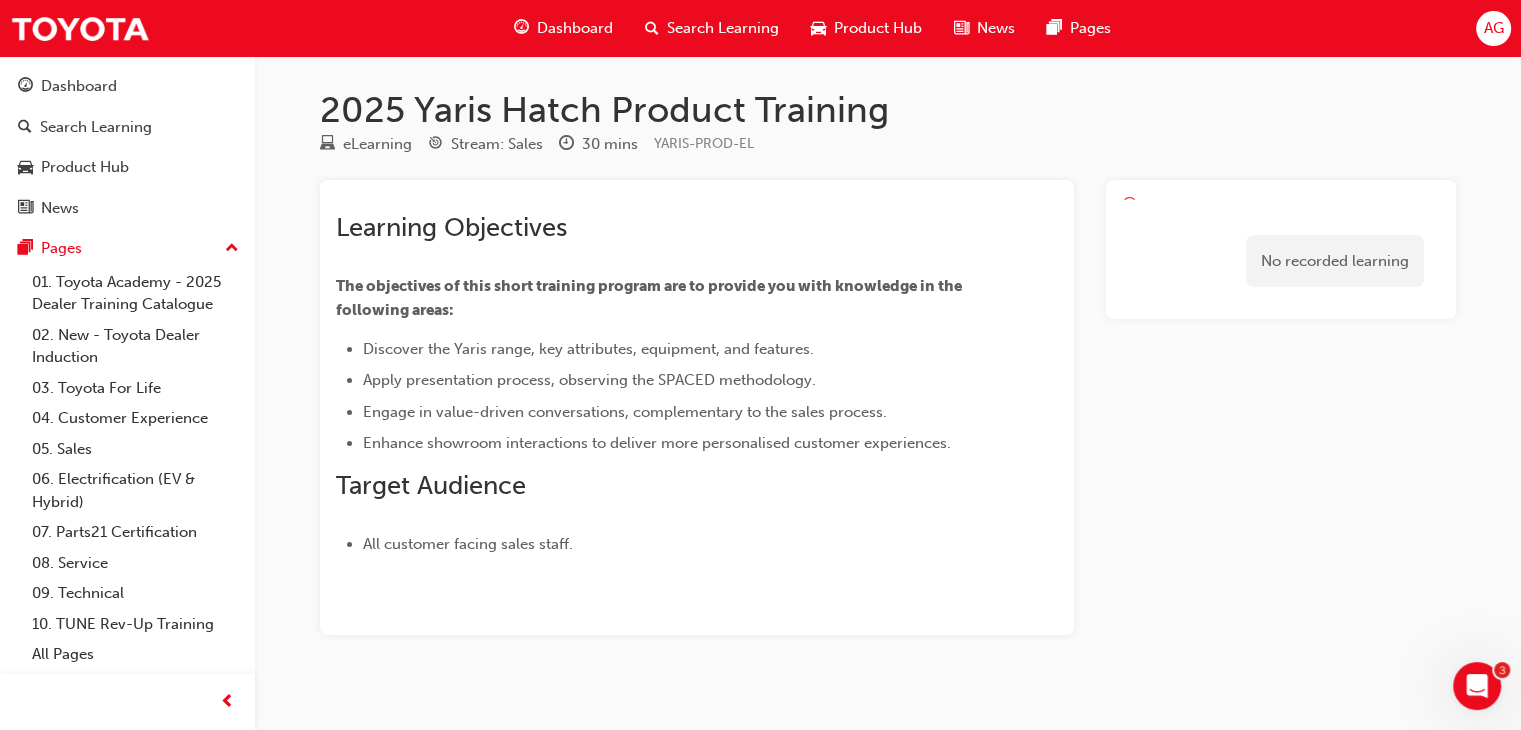 click on "eLearning Stream:   Sales 30 mins YARIS-PROD-EL" at bounding box center [888, 148] 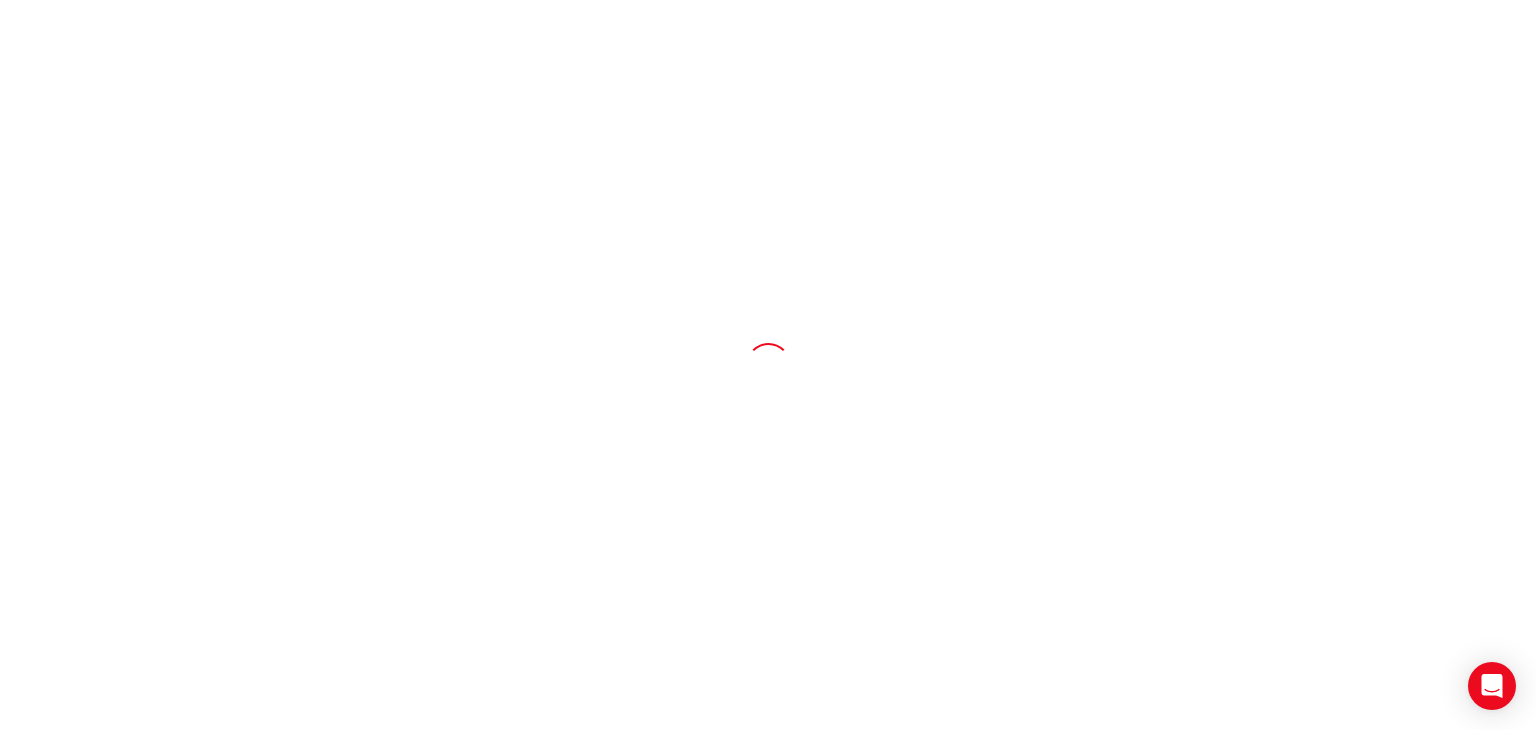 scroll, scrollTop: 0, scrollLeft: 0, axis: both 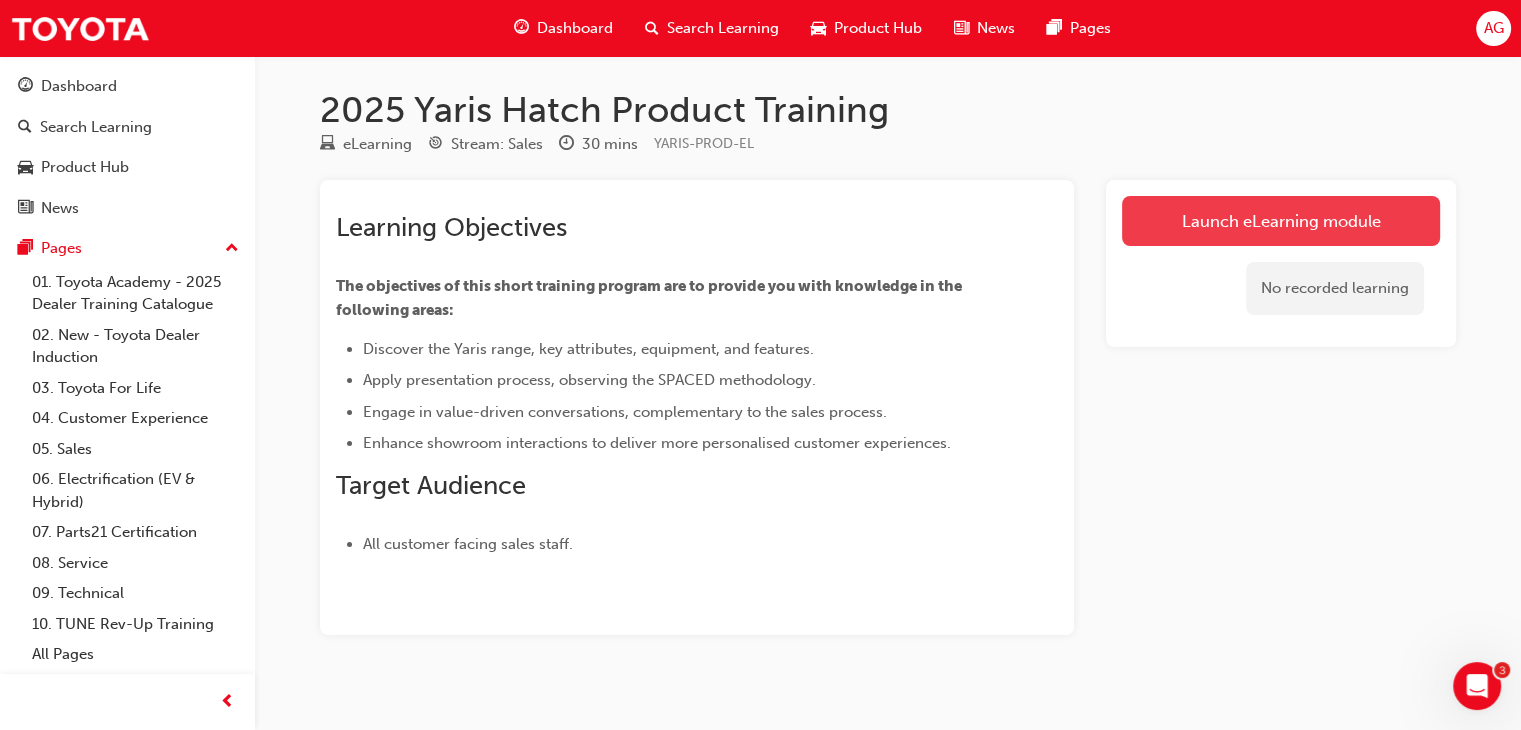 click on "Launch eLearning module" at bounding box center [1281, 221] 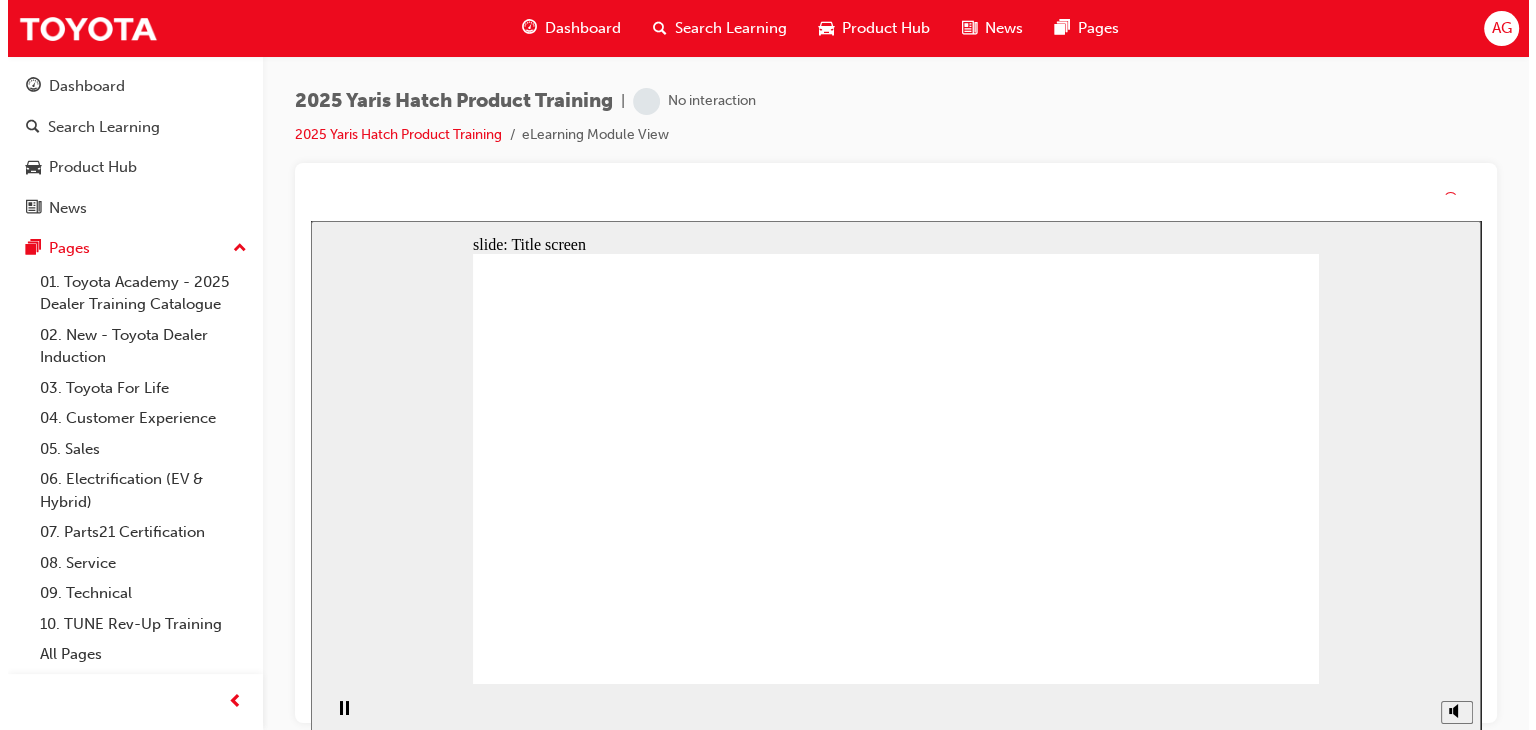 scroll, scrollTop: 0, scrollLeft: 0, axis: both 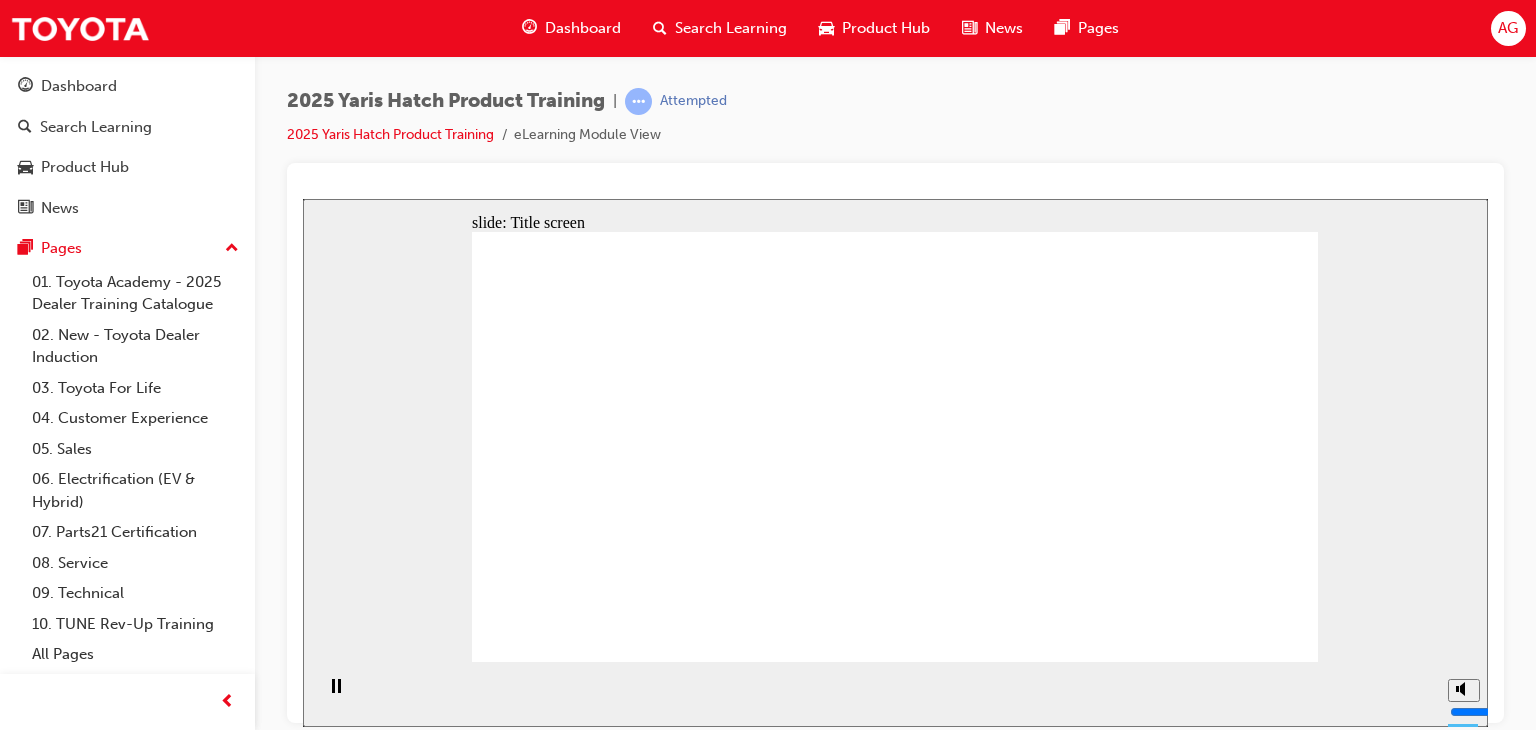 click 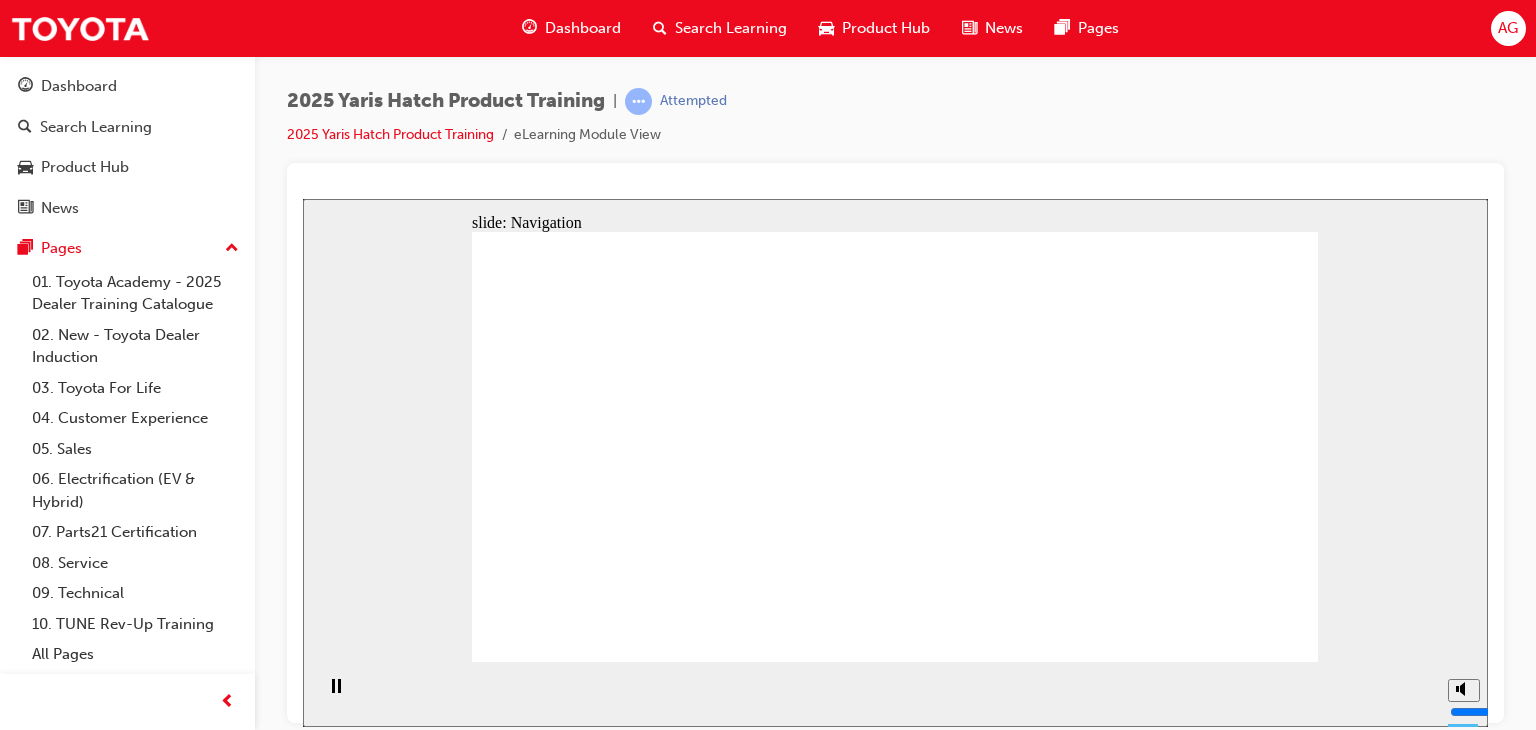 click 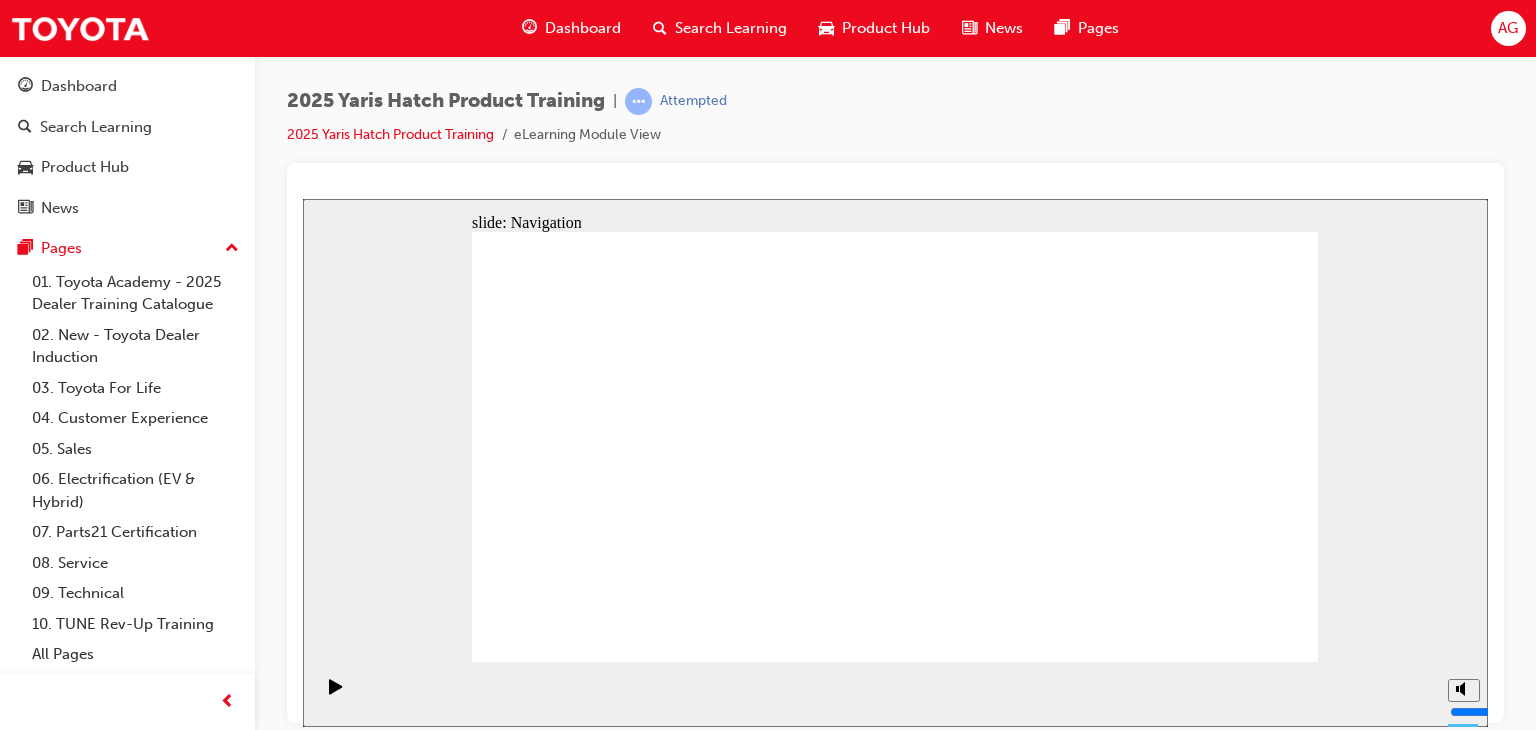 click 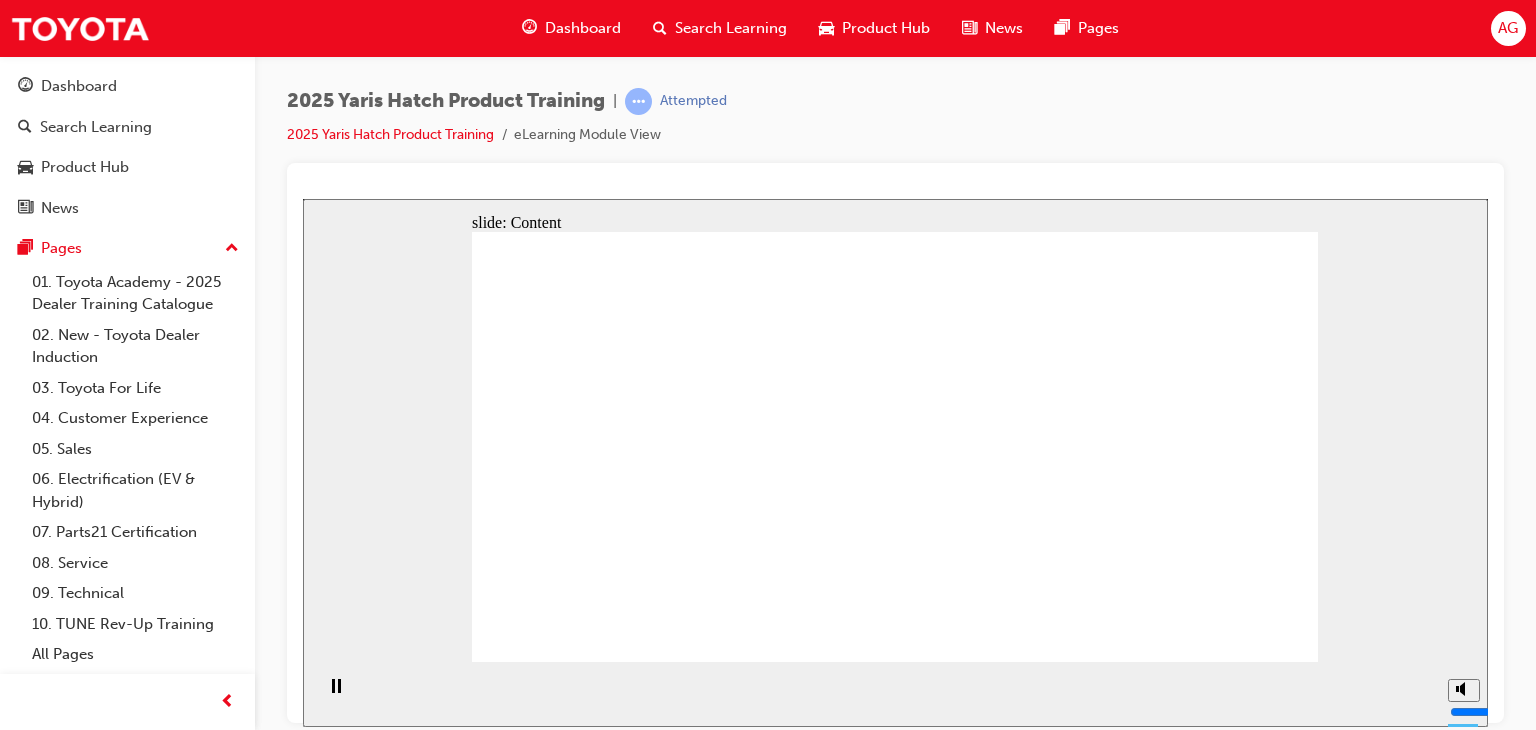 click 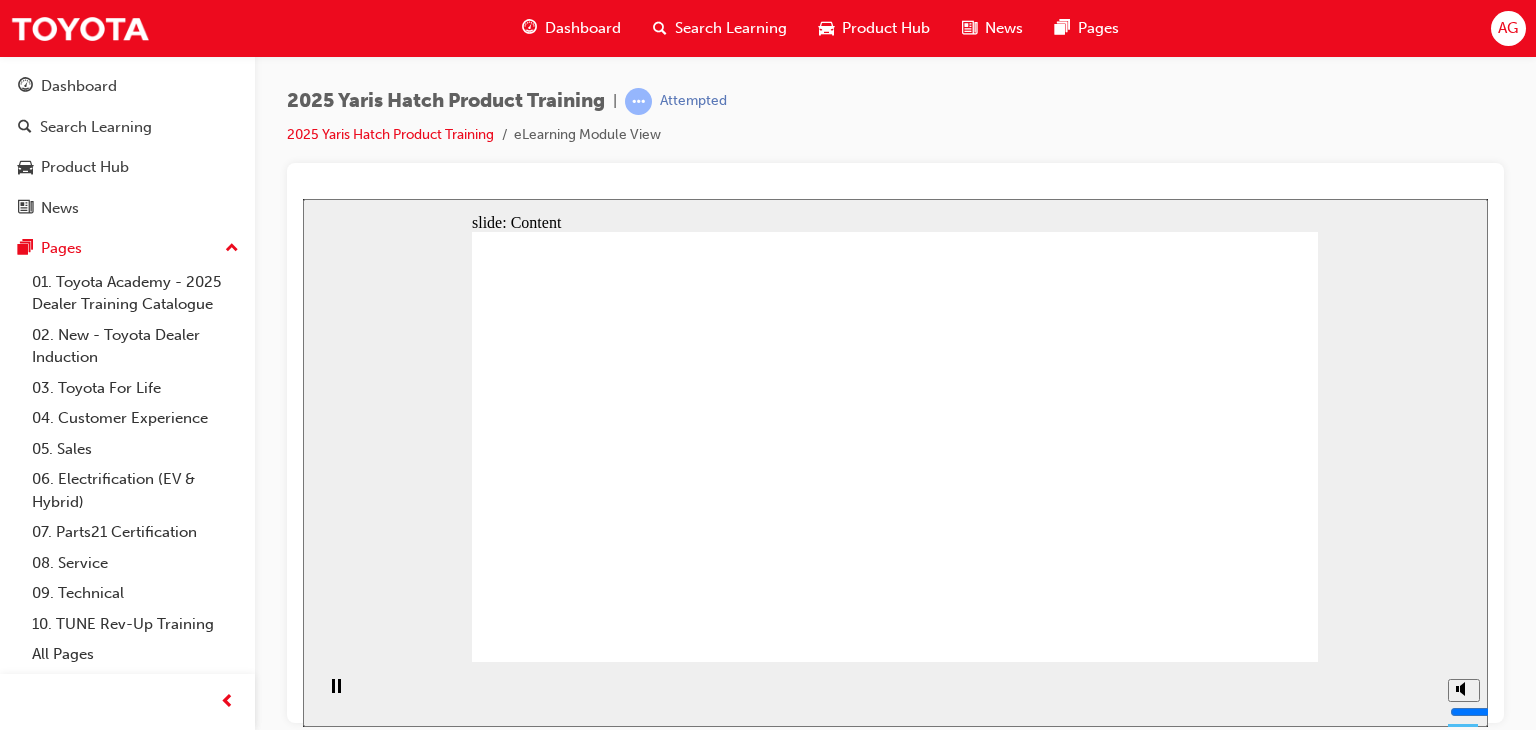 click 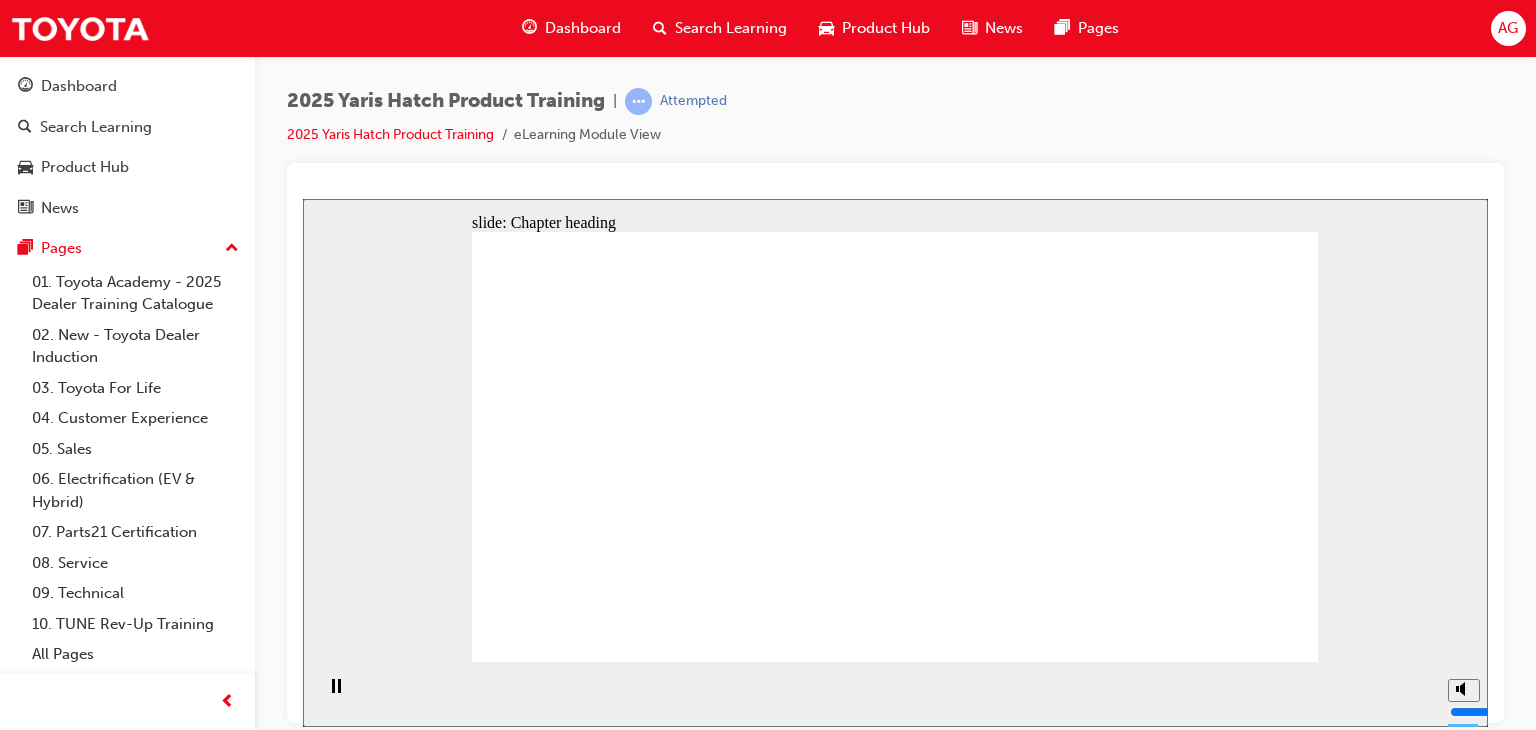 click 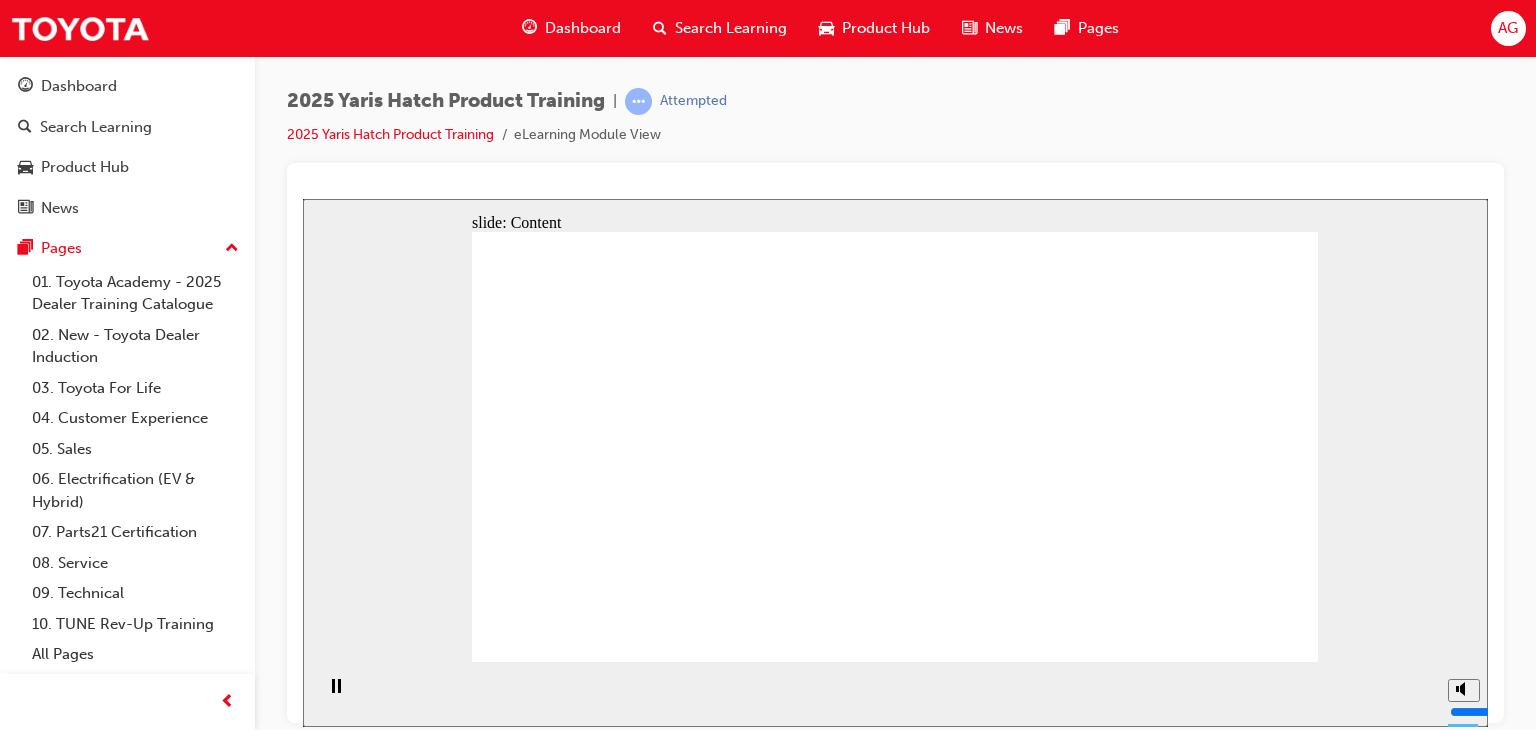 click at bounding box center [622, 2024] 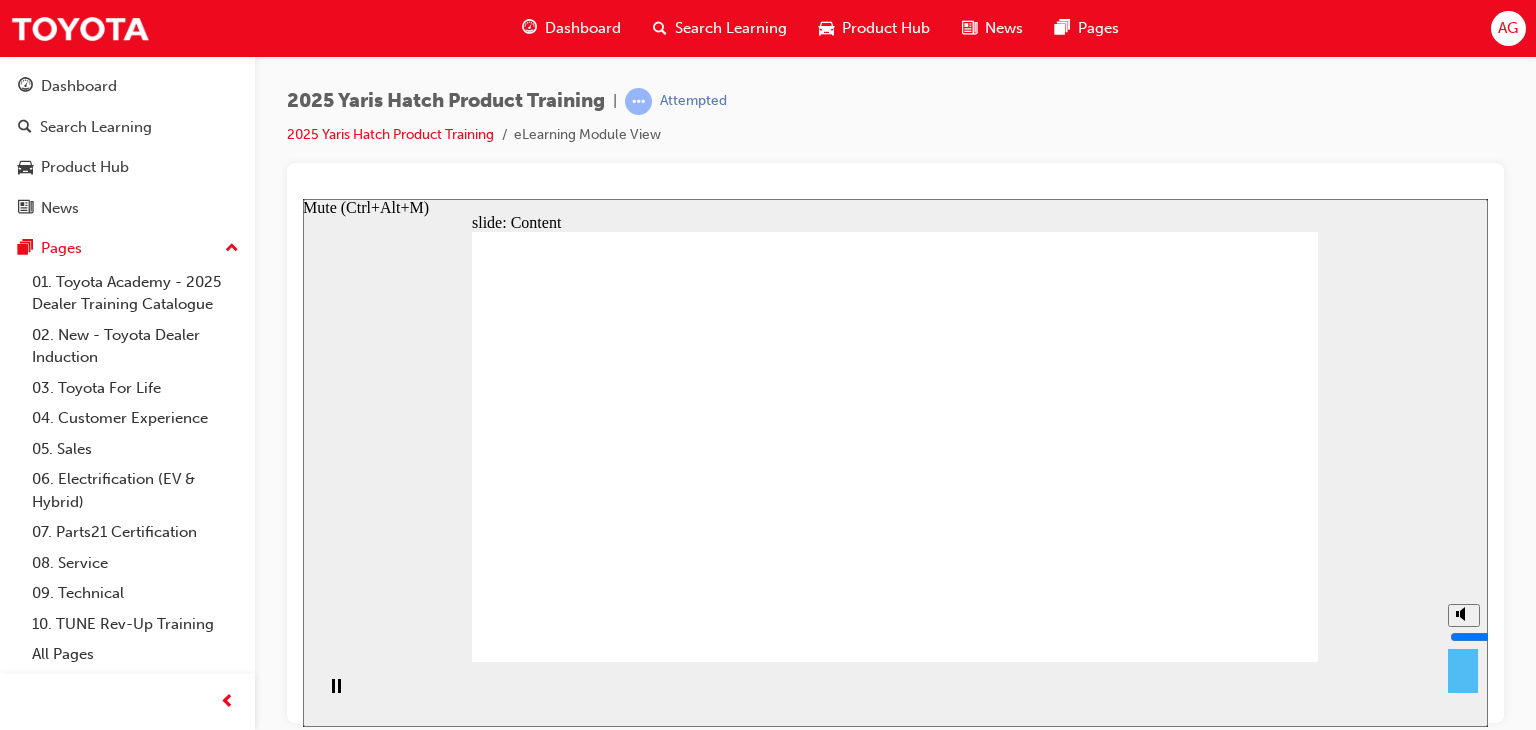 click 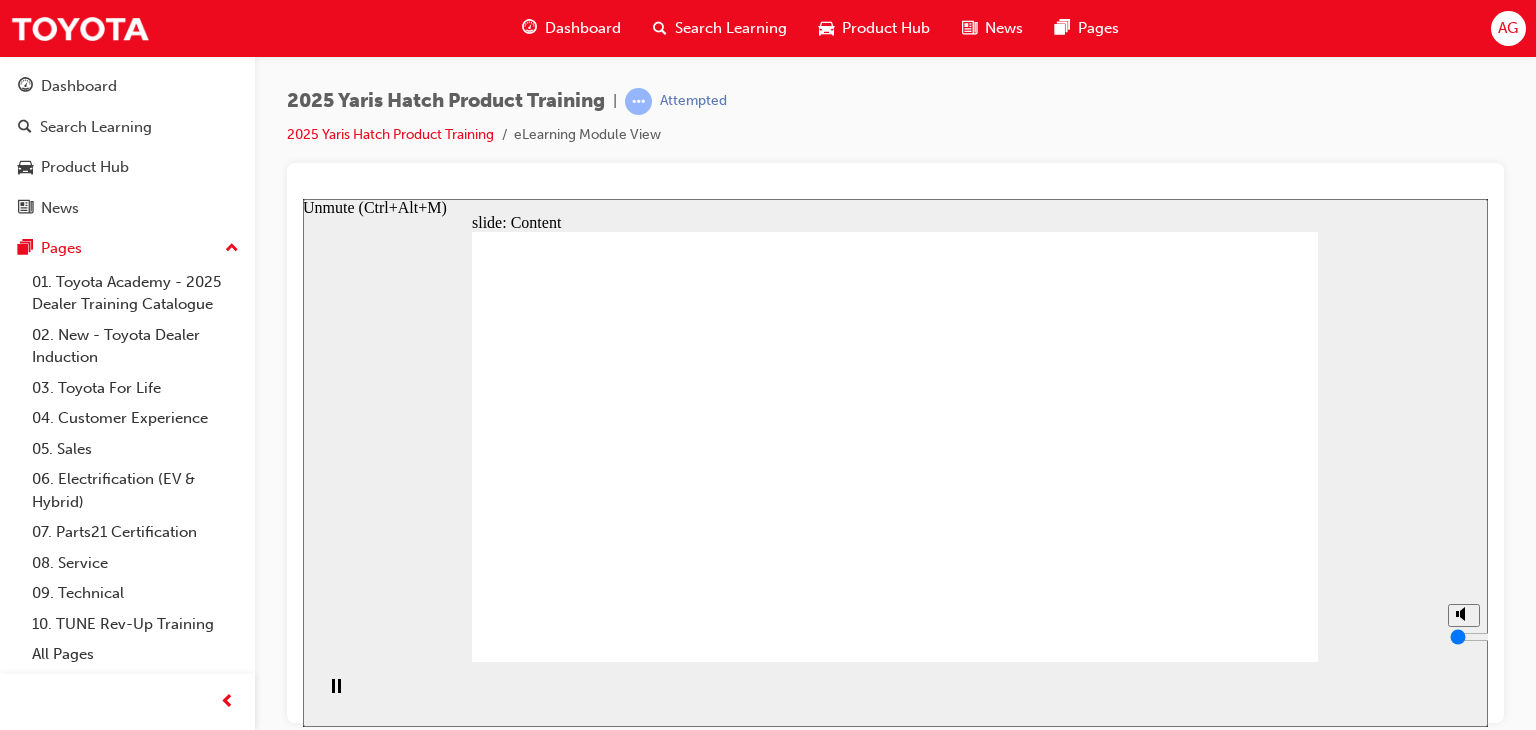 click 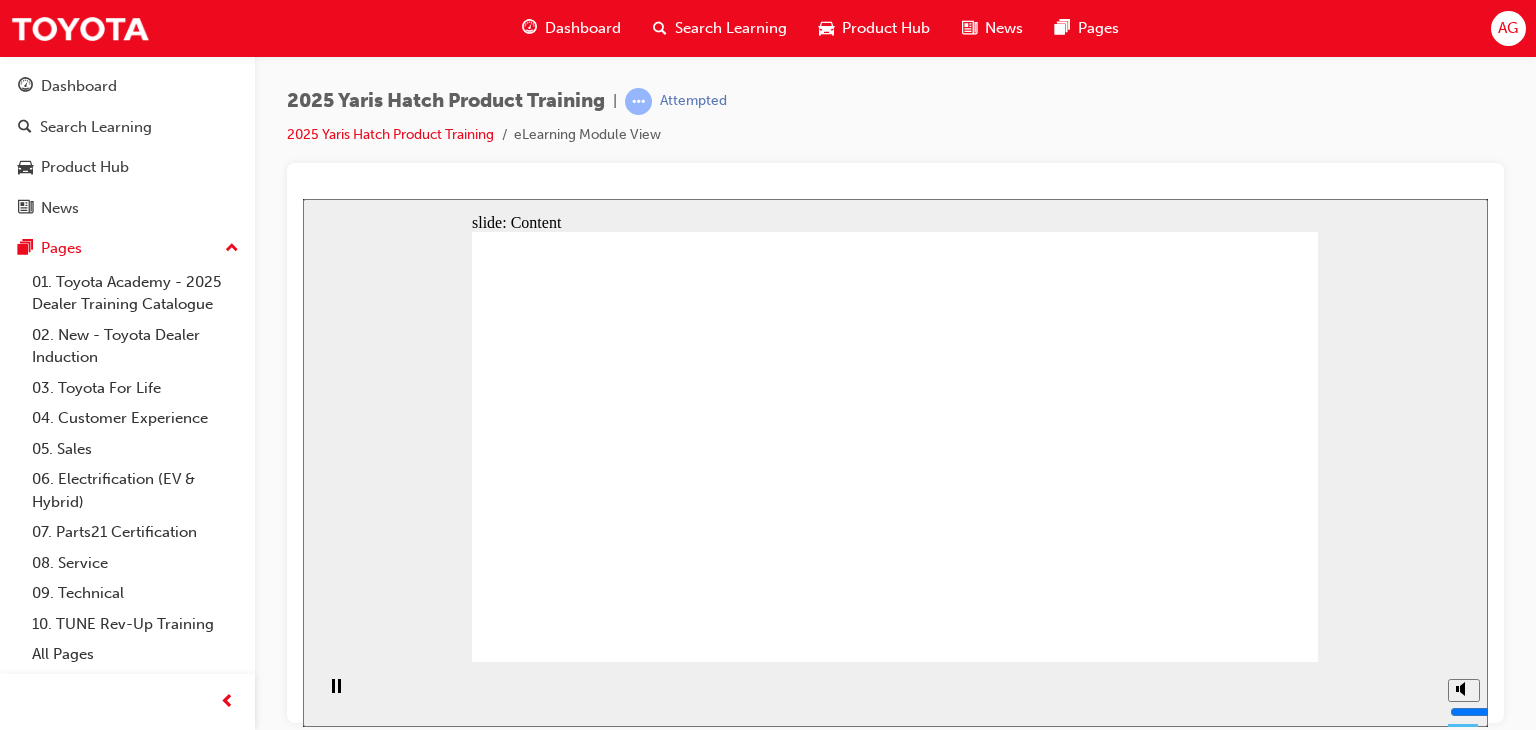 click 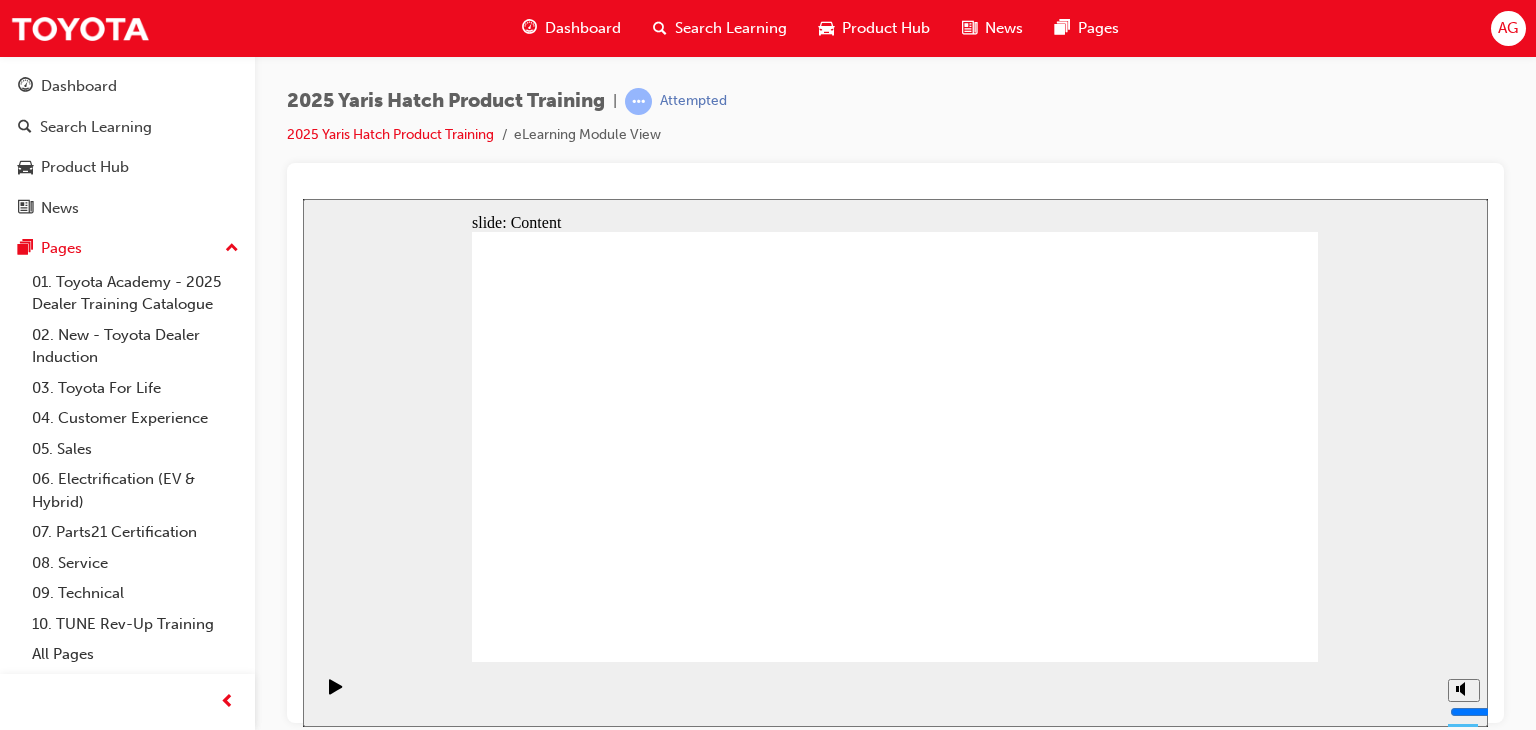 click 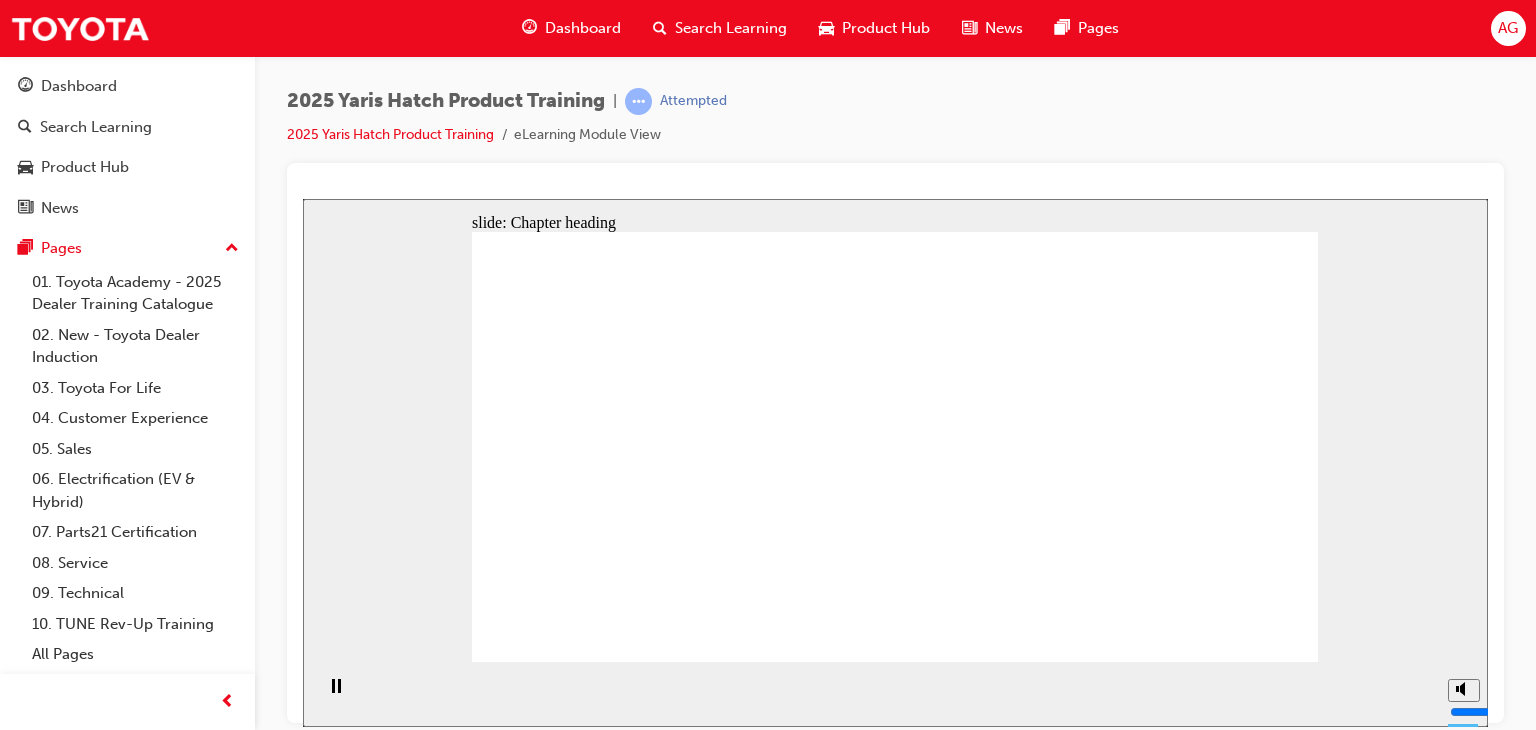 drag, startPoint x: 1223, startPoint y: 619, endPoint x: 1255, endPoint y: 640, distance: 38.27532 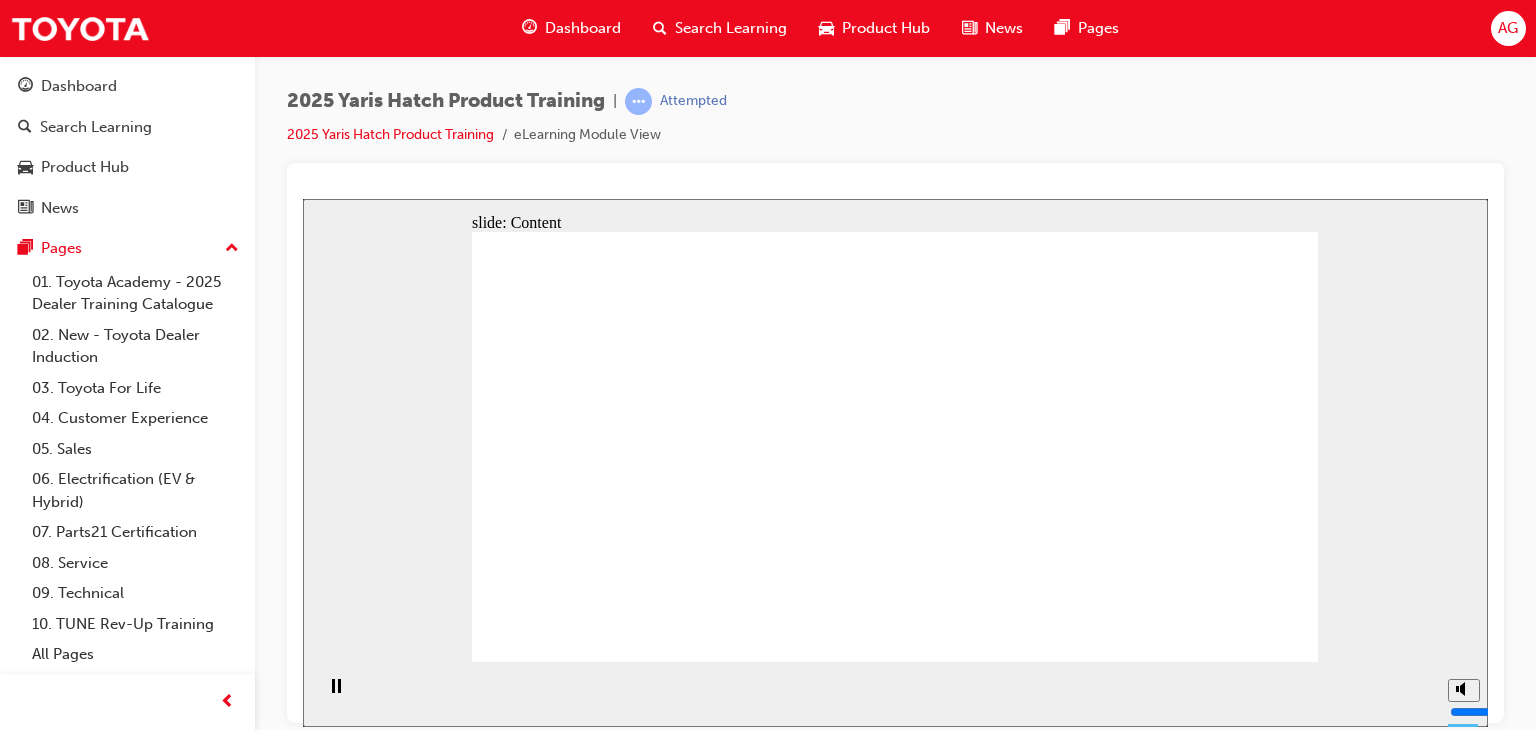 click 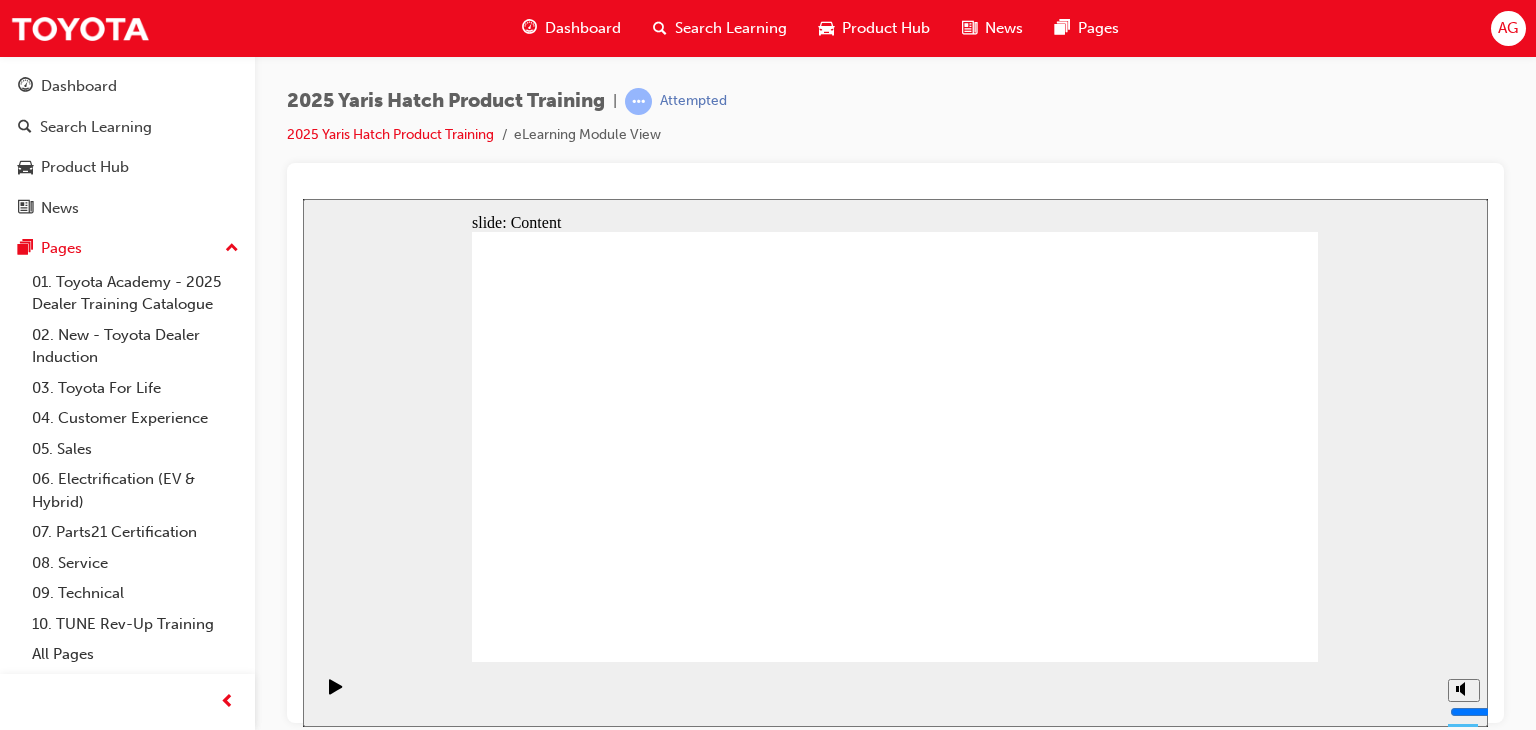 click 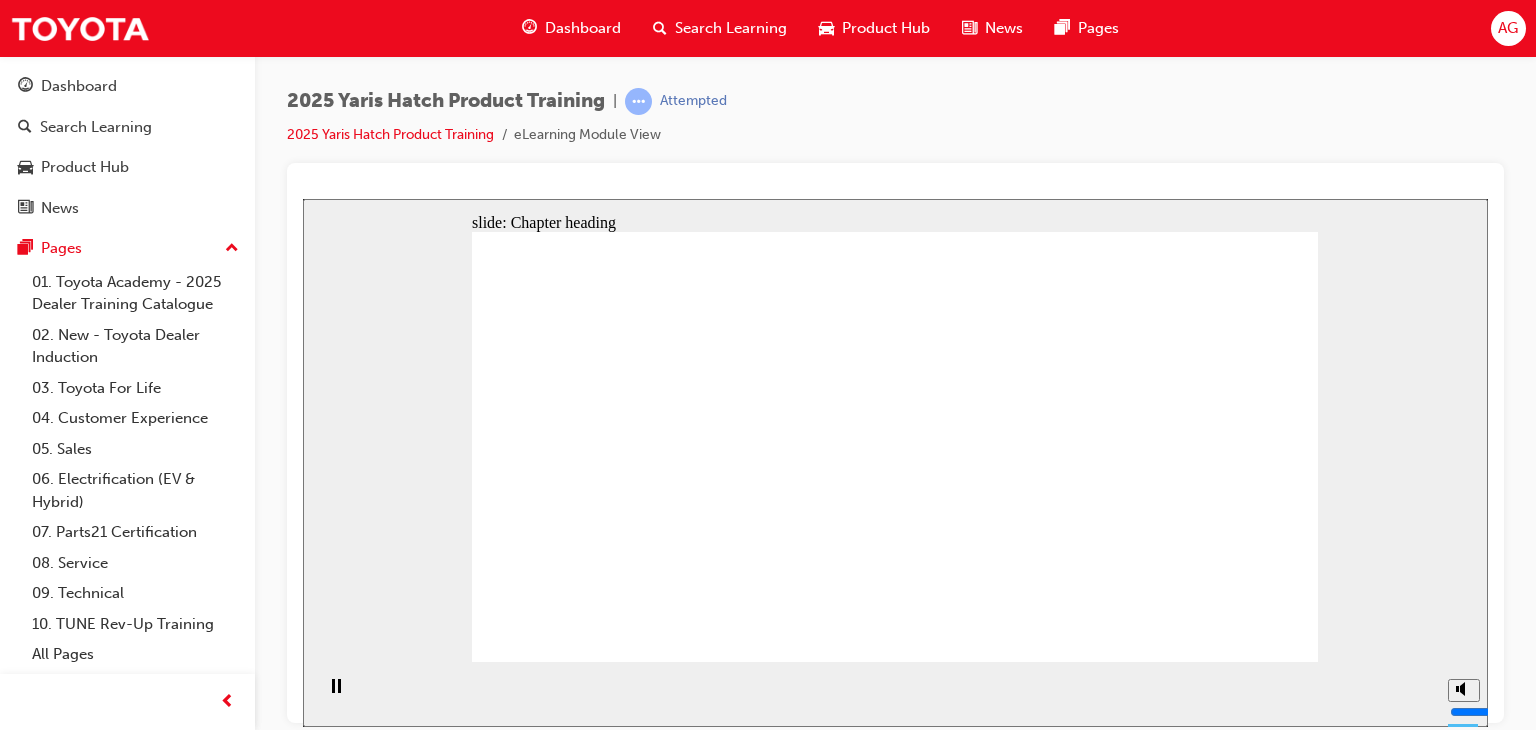 click 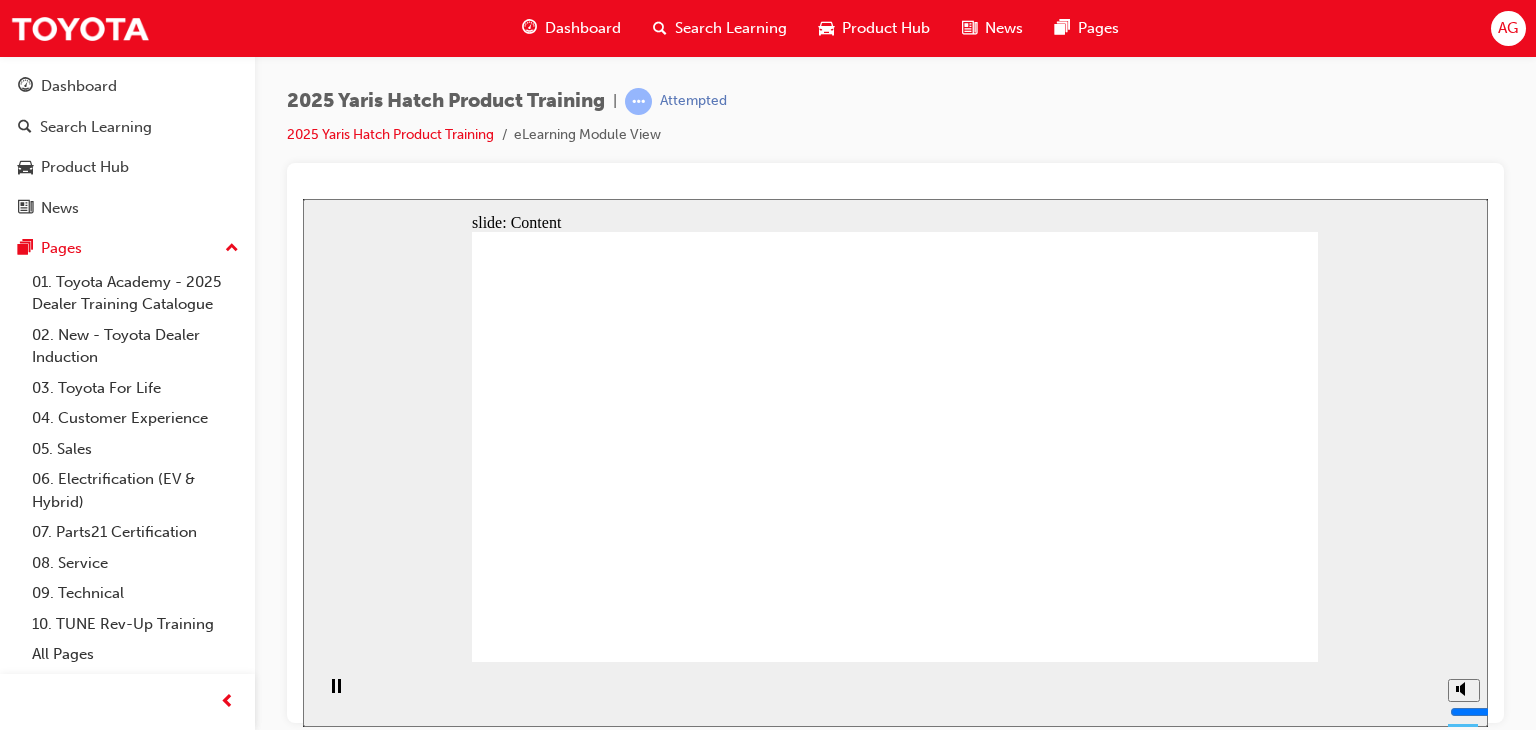 click 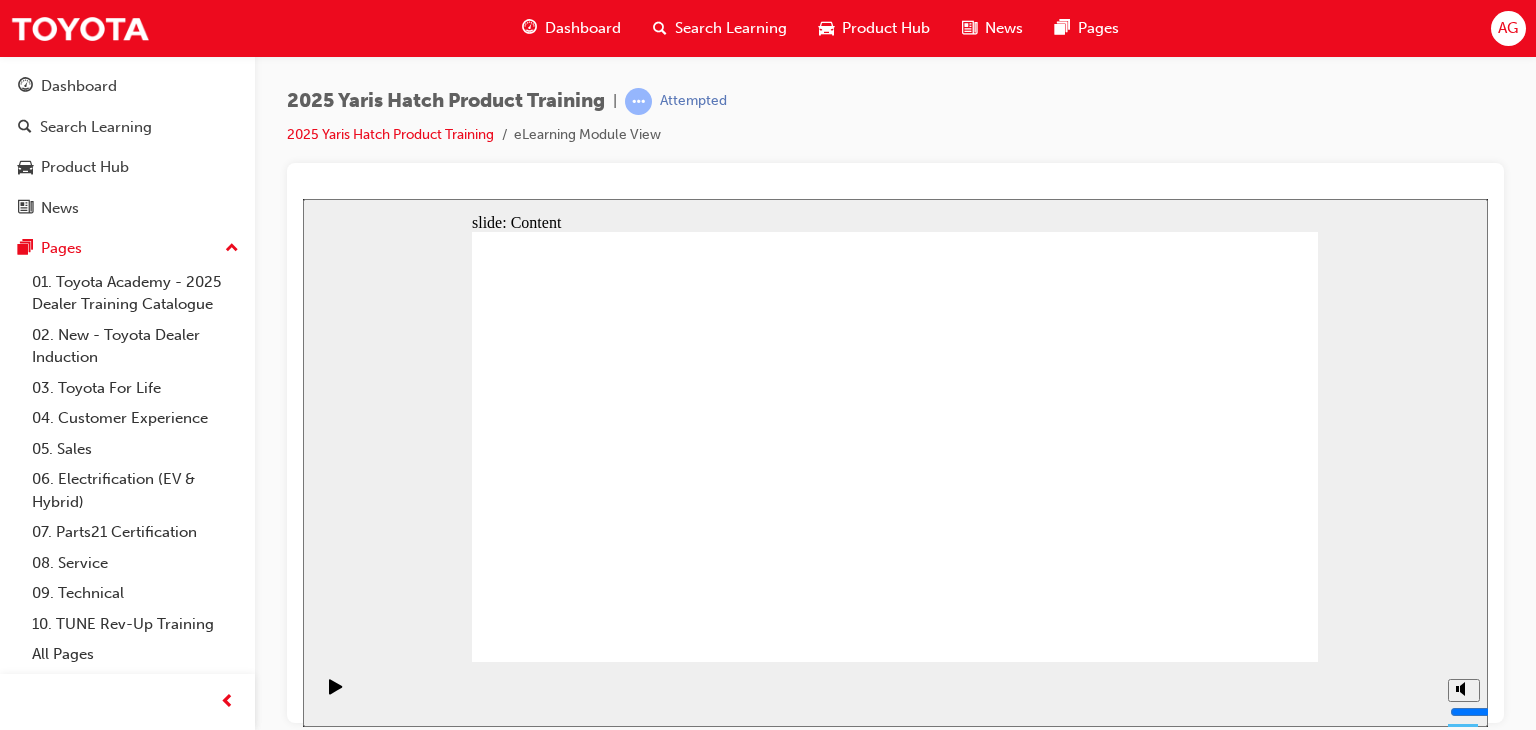 click 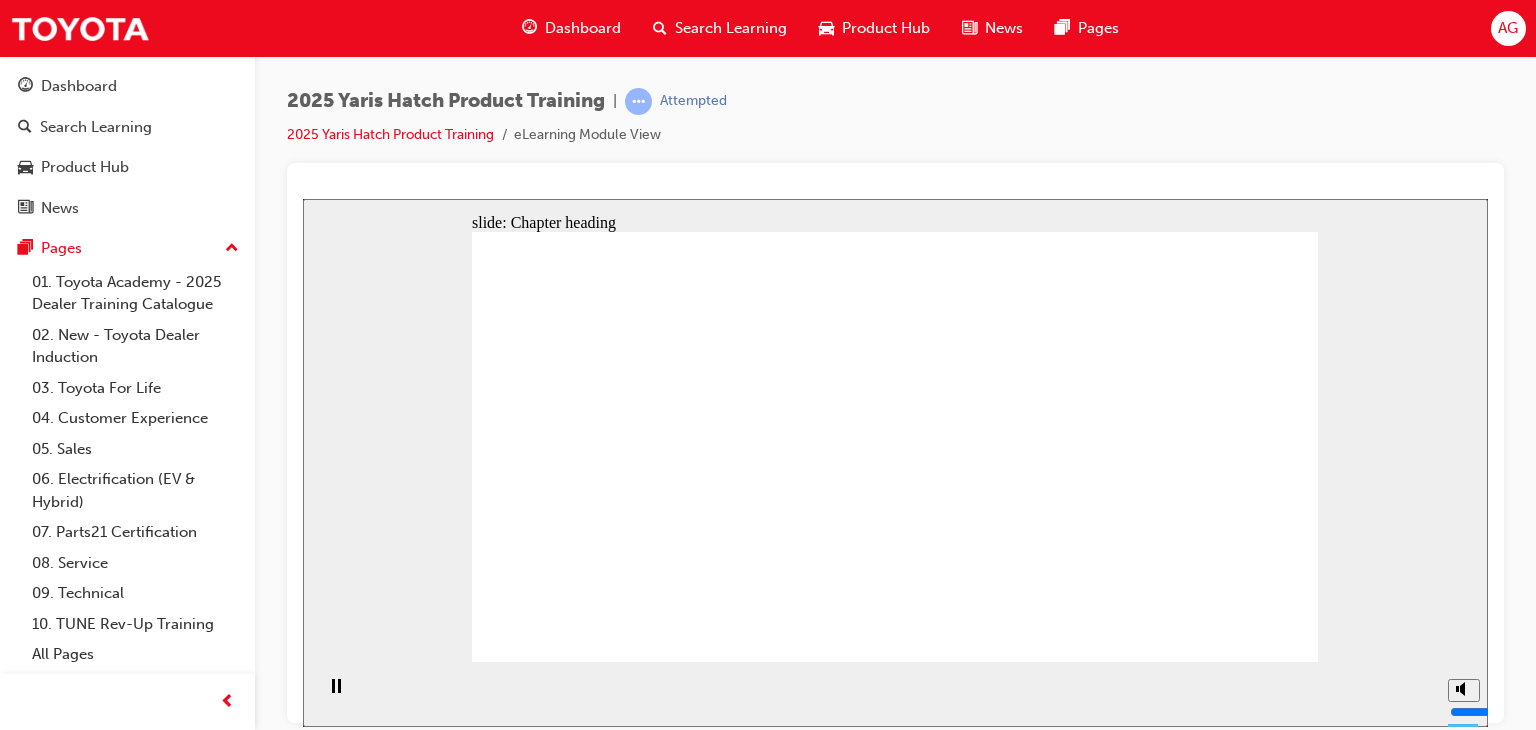 click 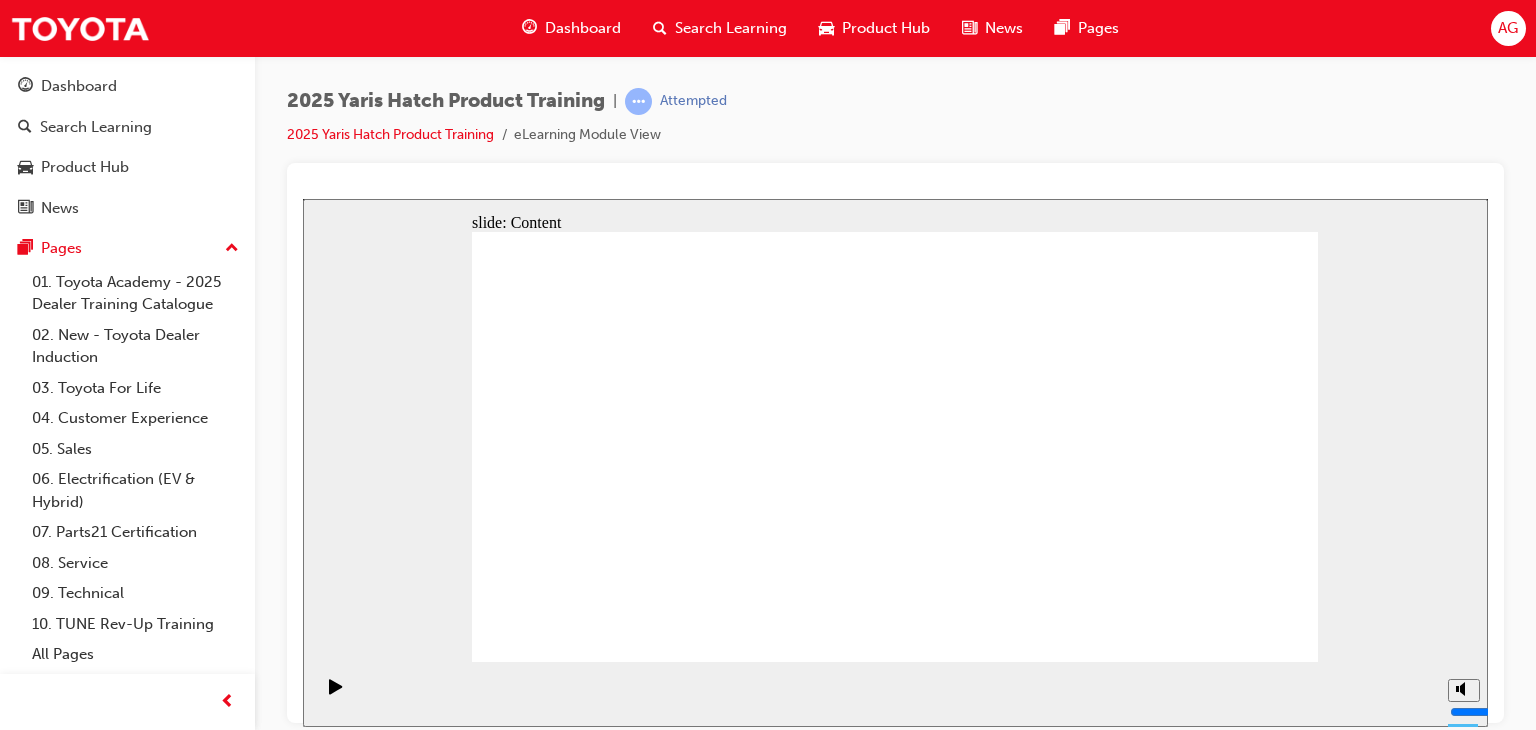 click 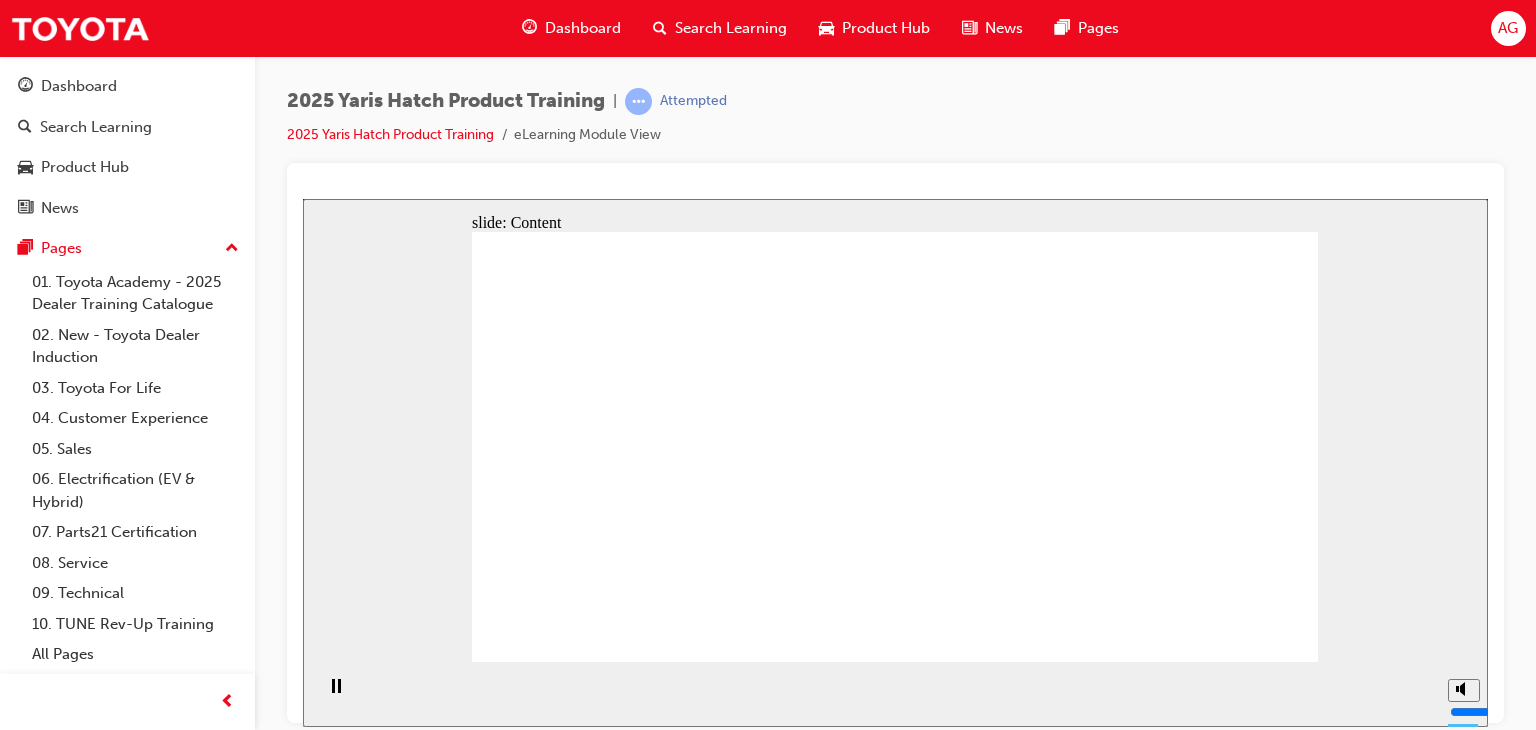 click 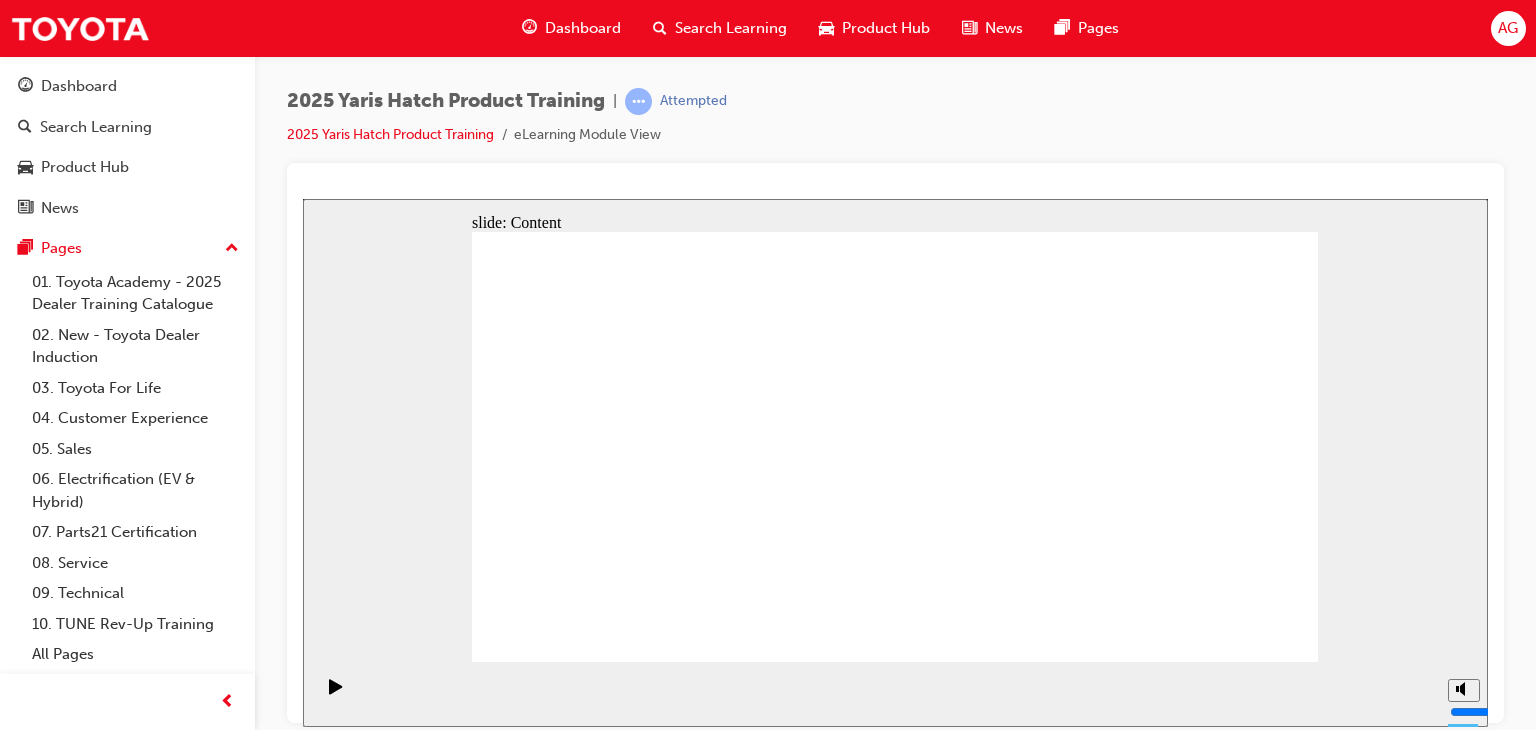 click 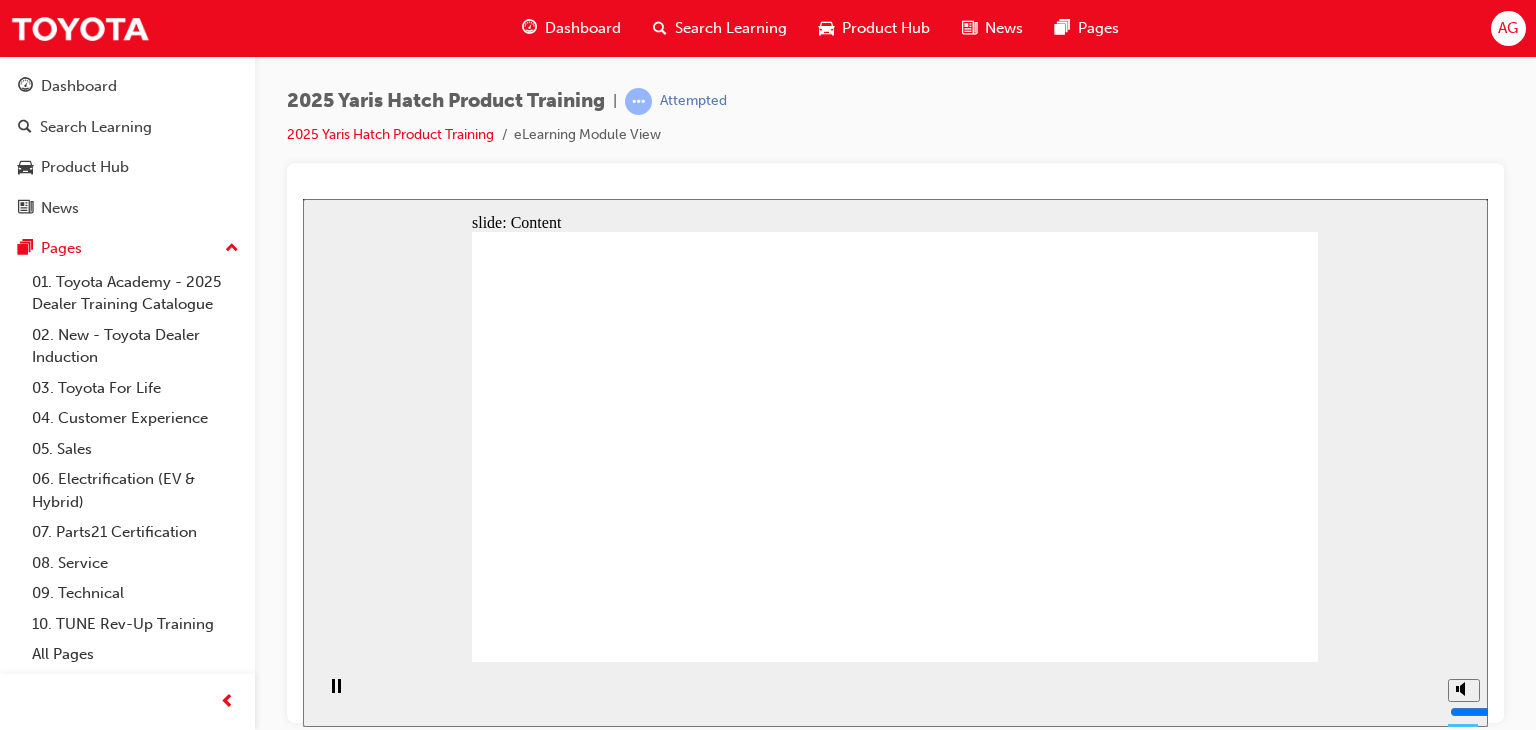 click 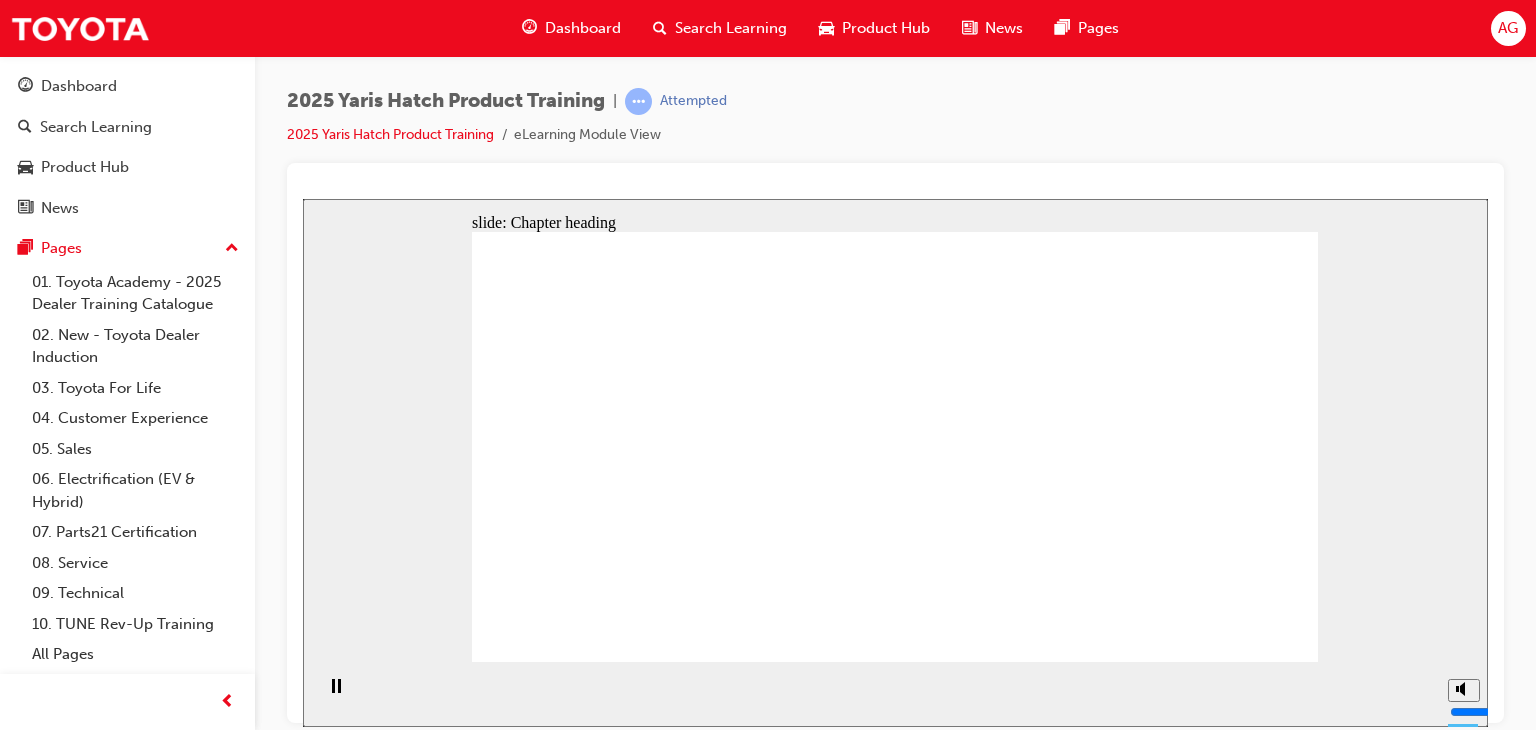 click 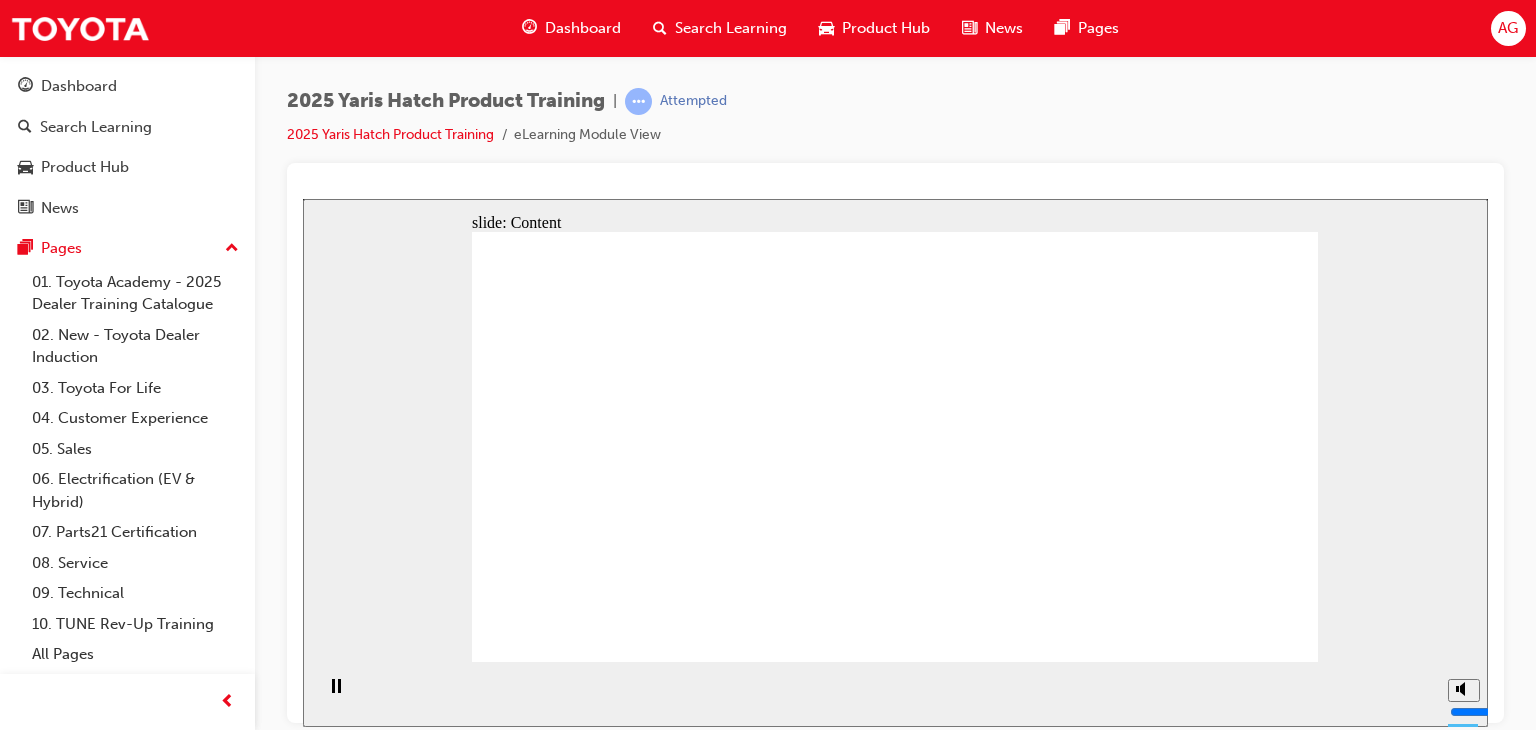 click at bounding box center (773, 1478) 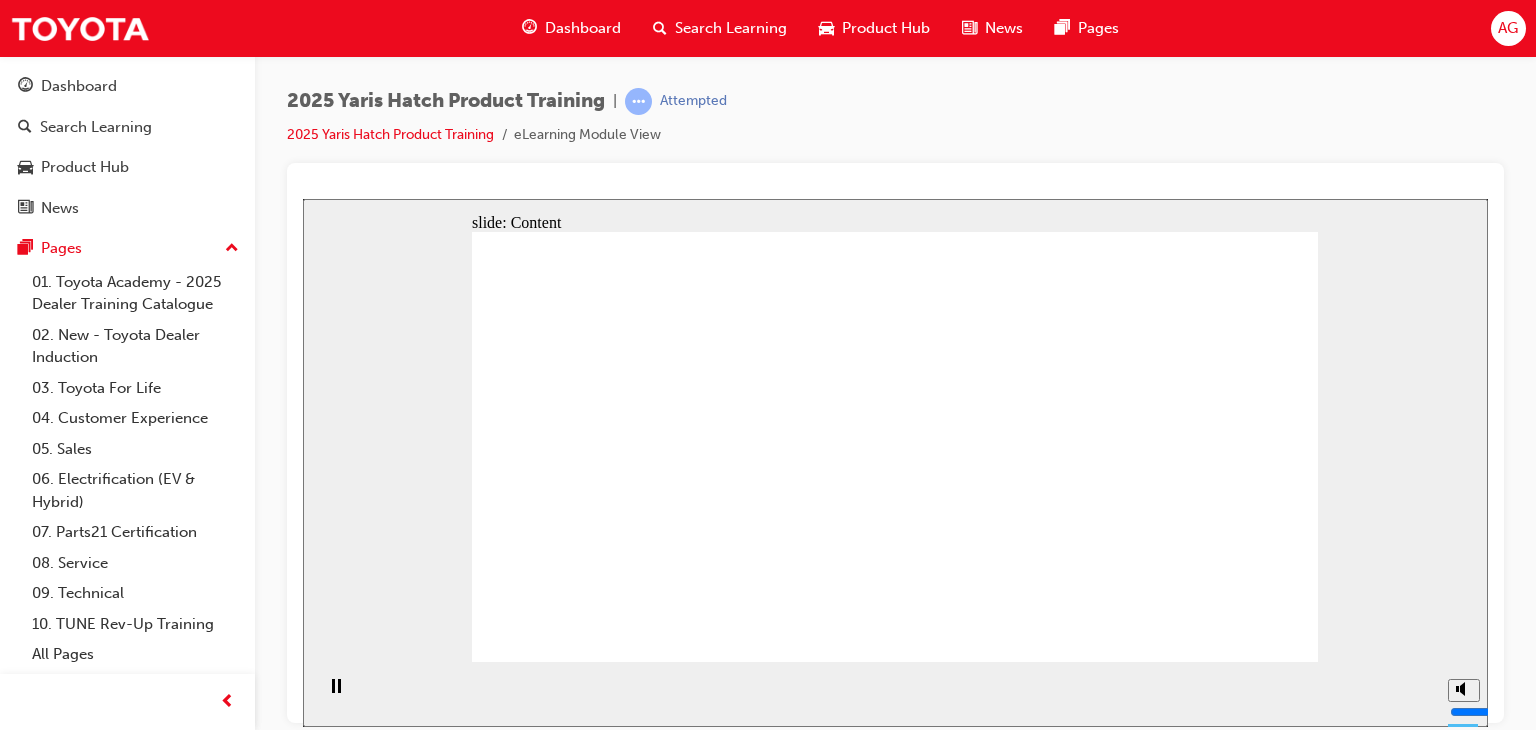 click 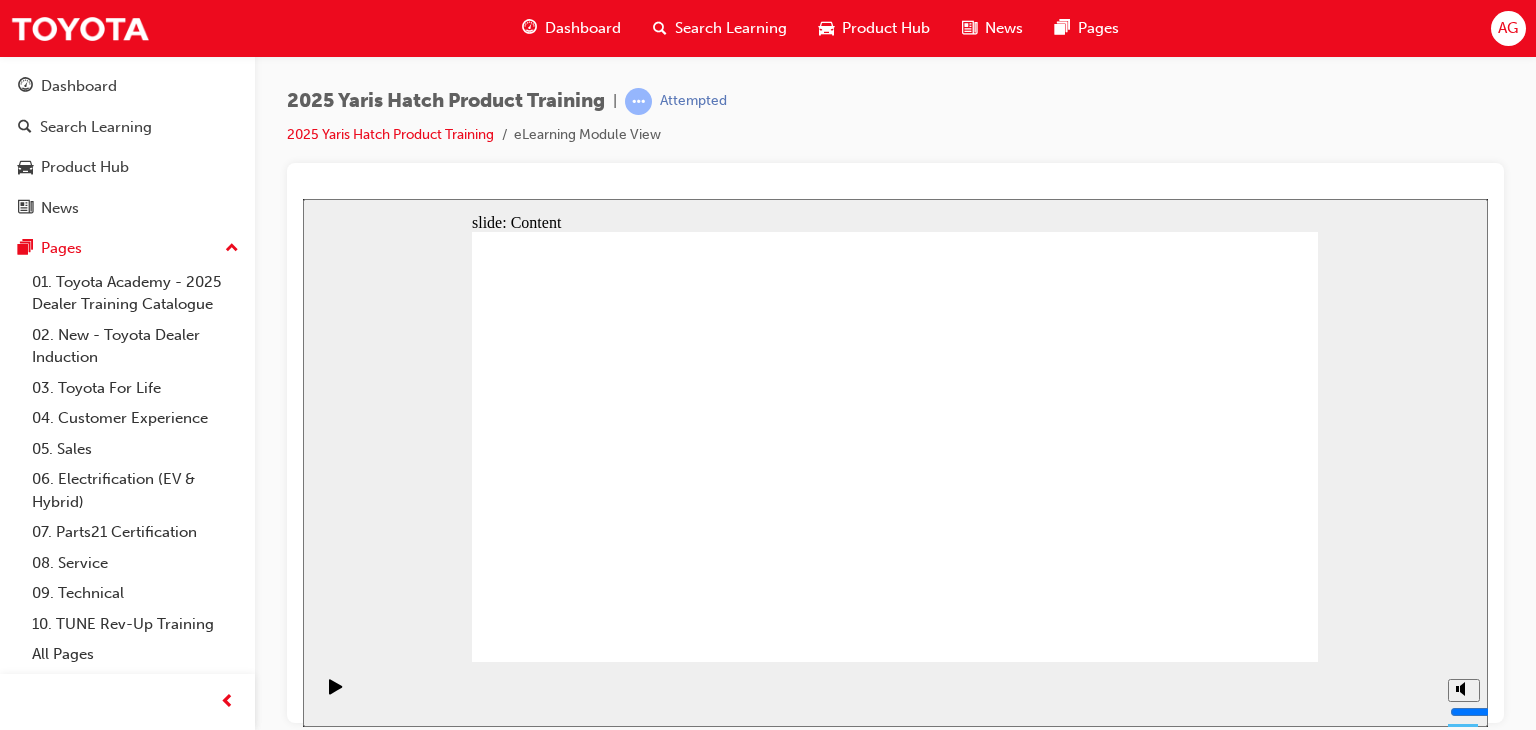 click 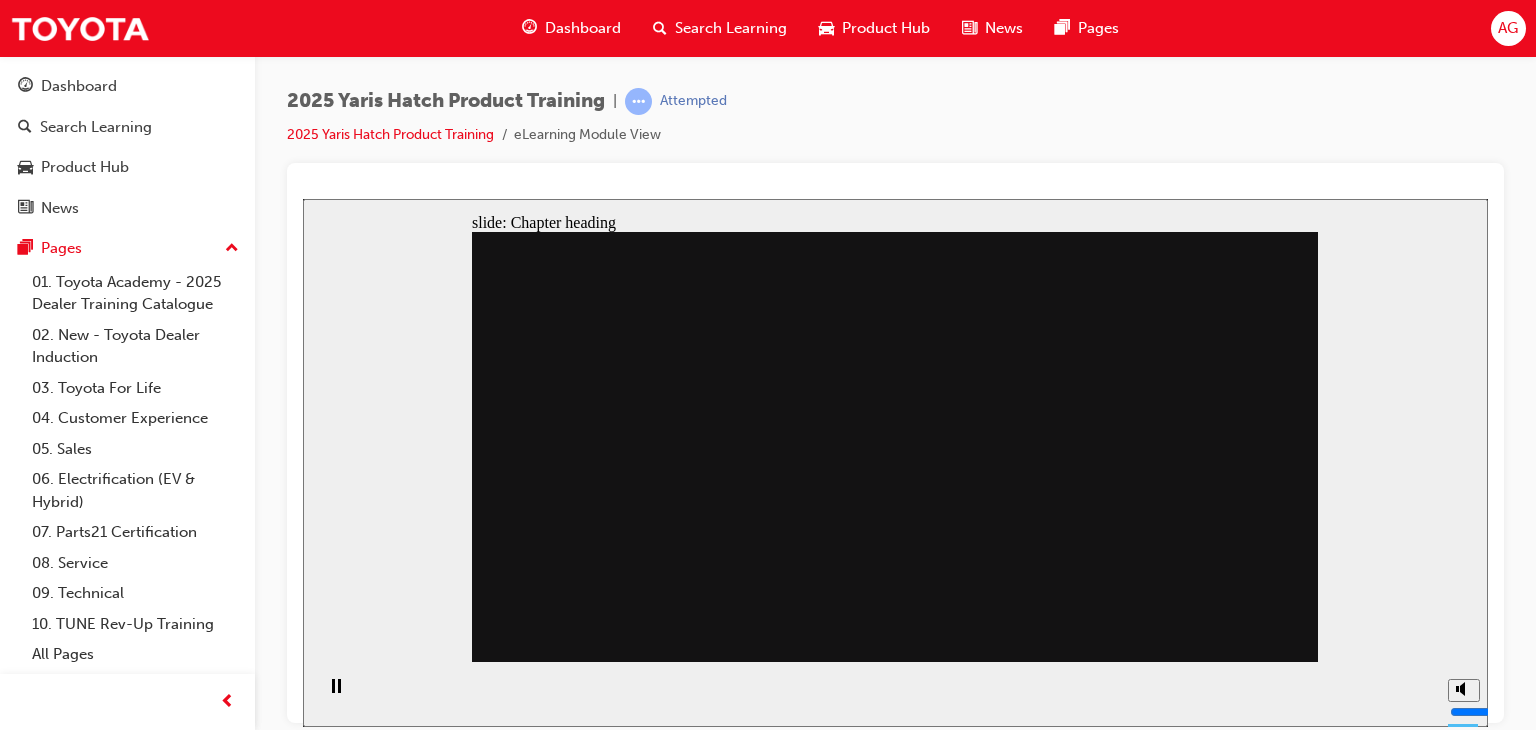 click 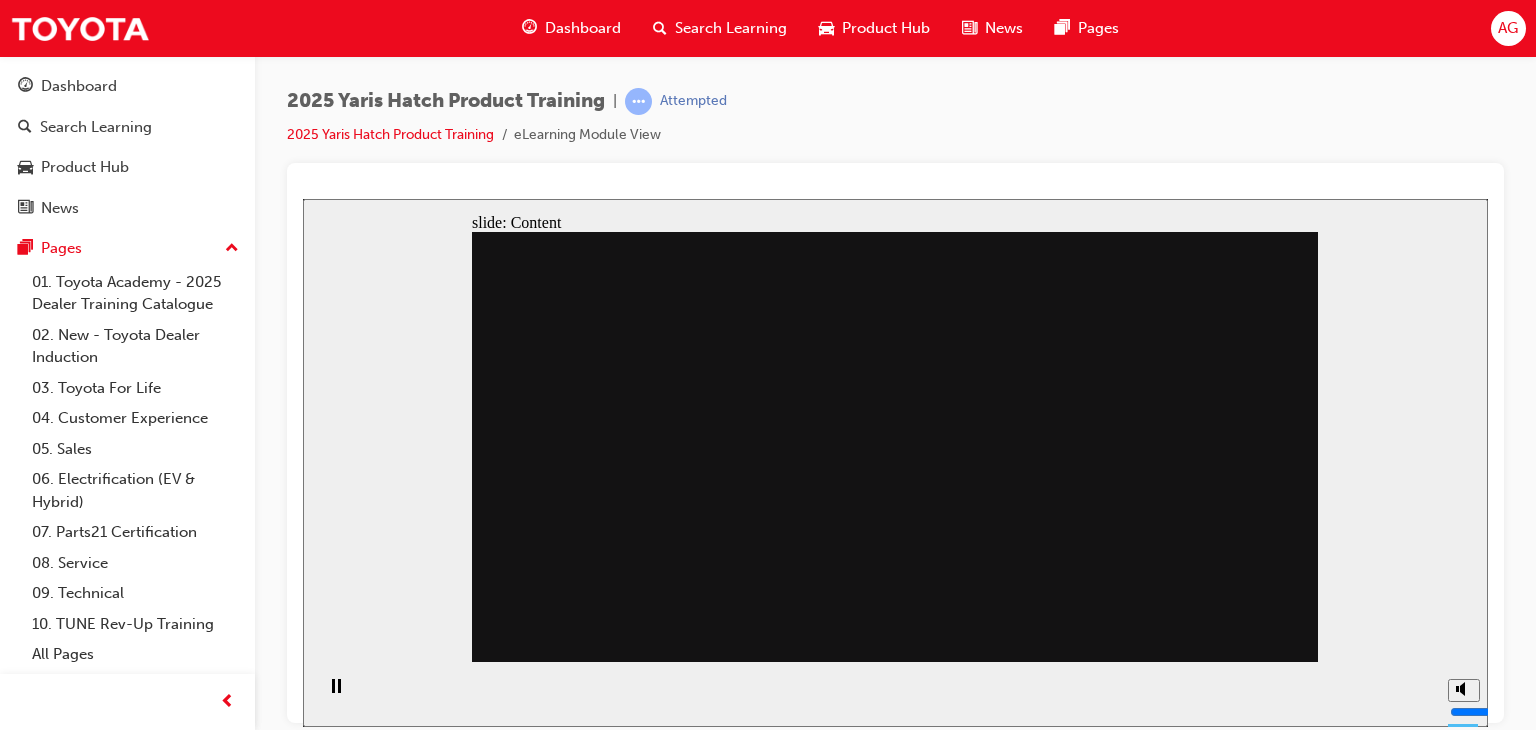click 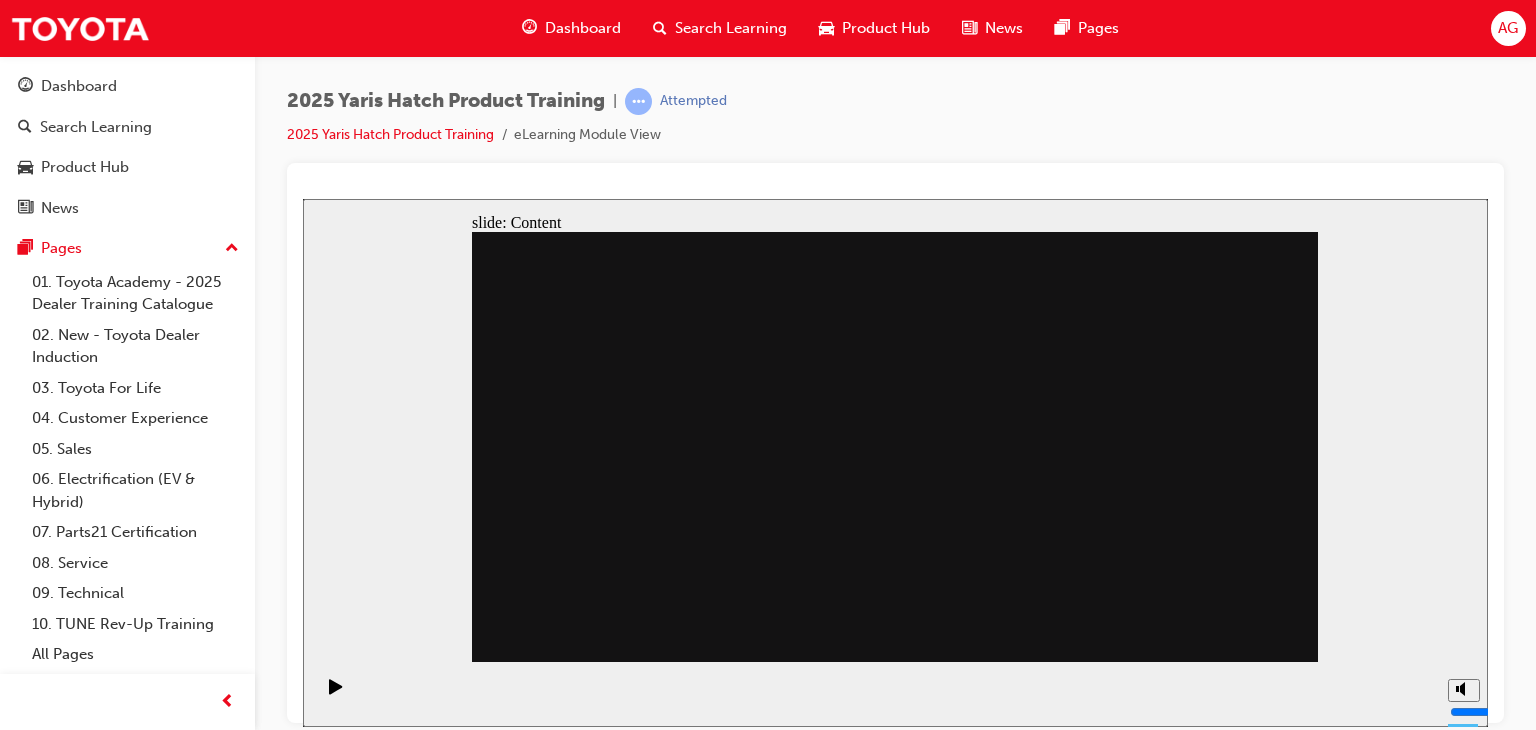 click 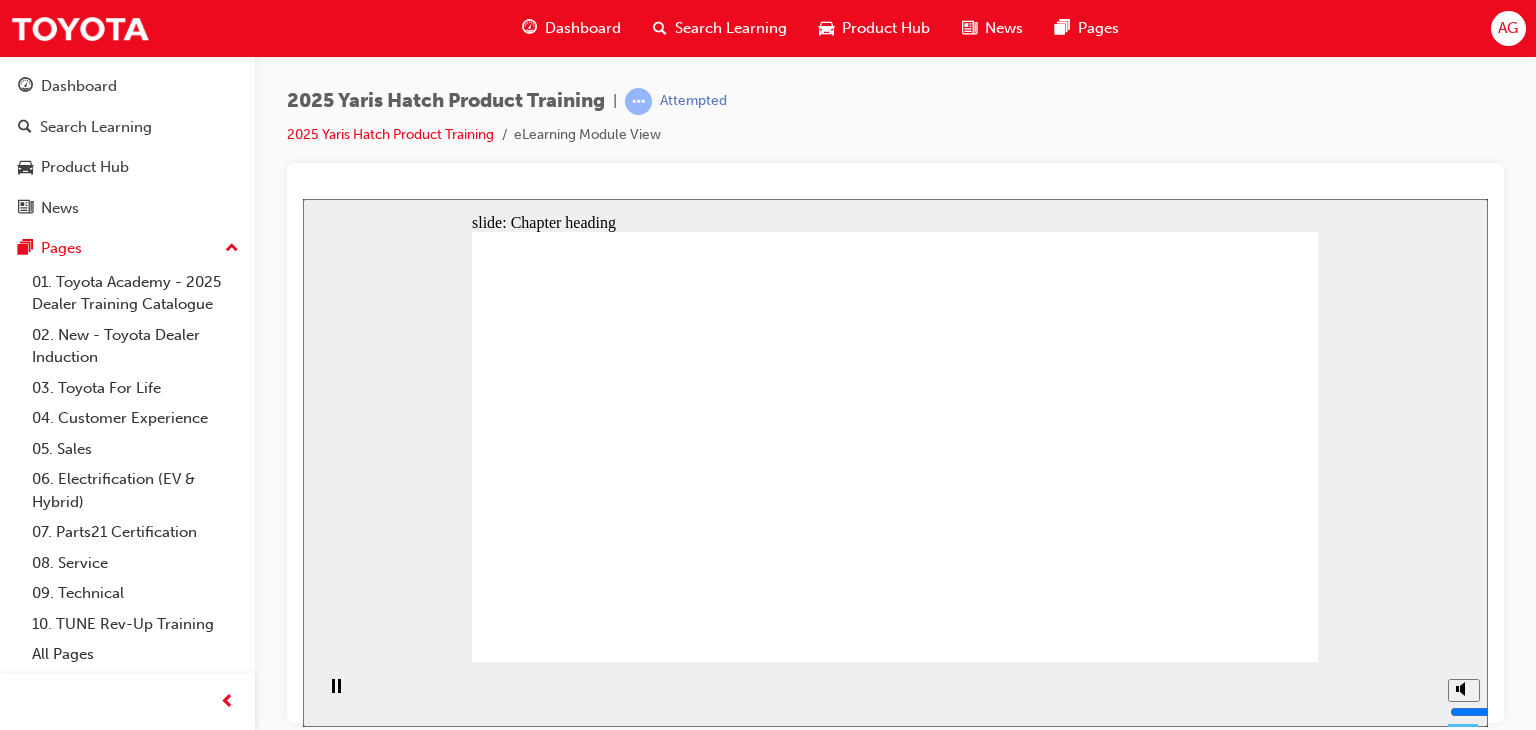 click 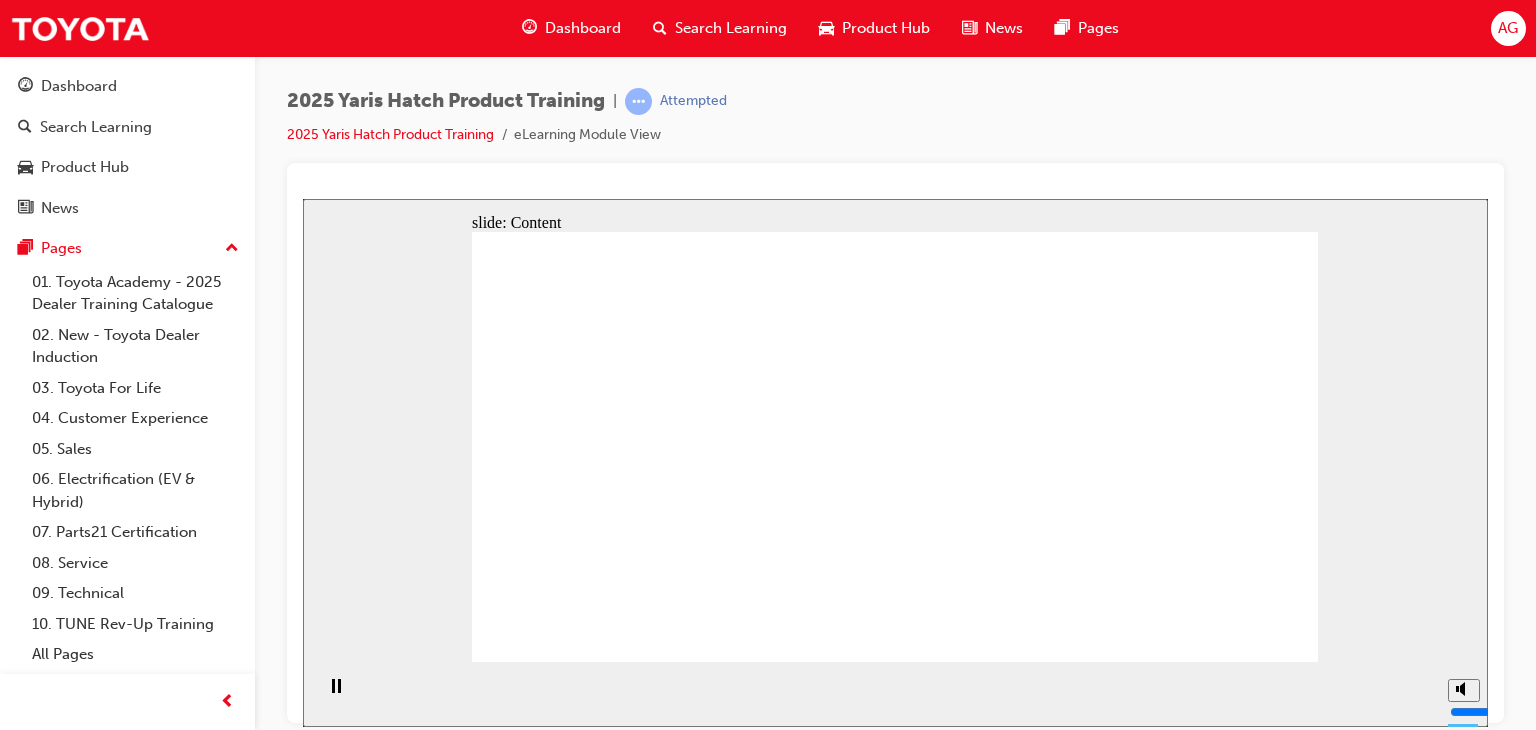 click 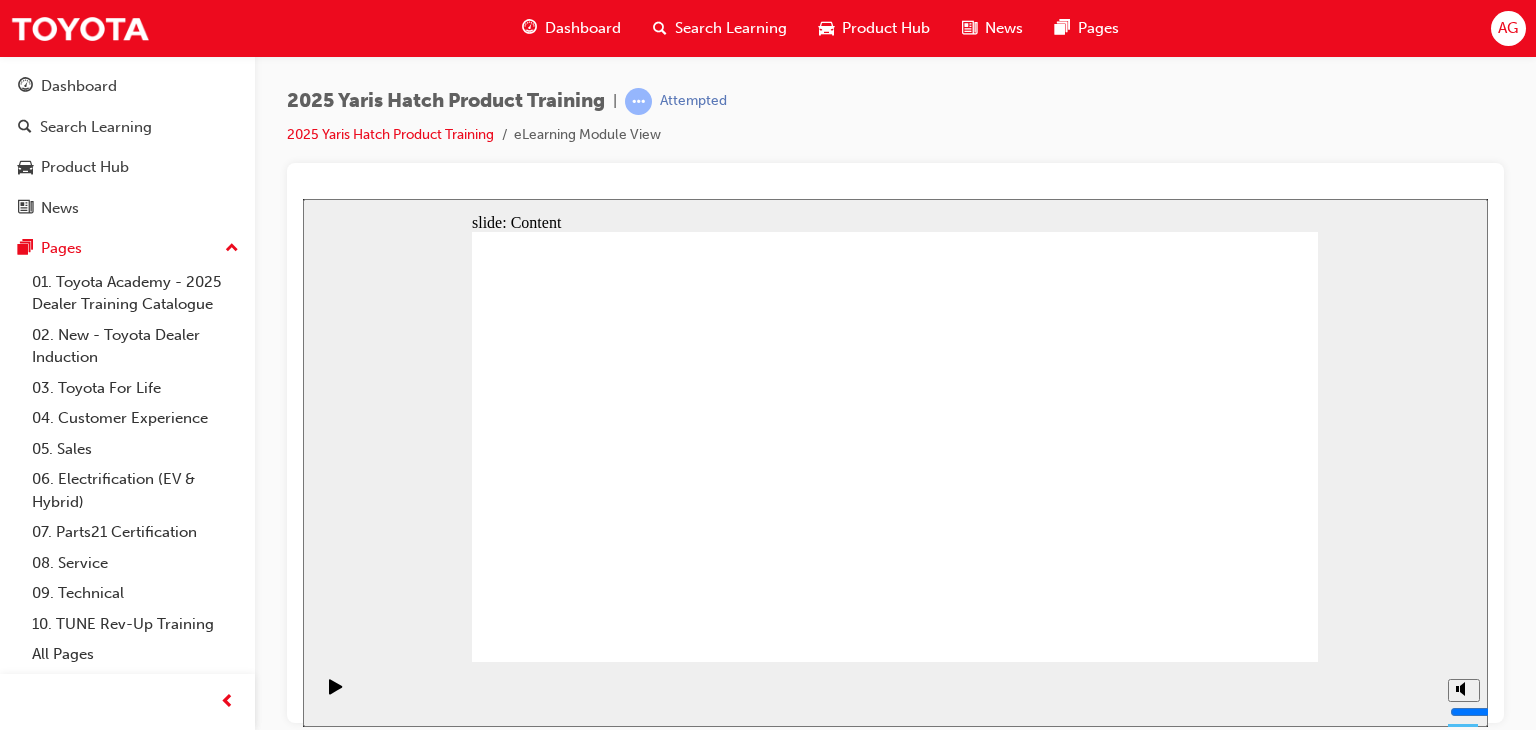 click 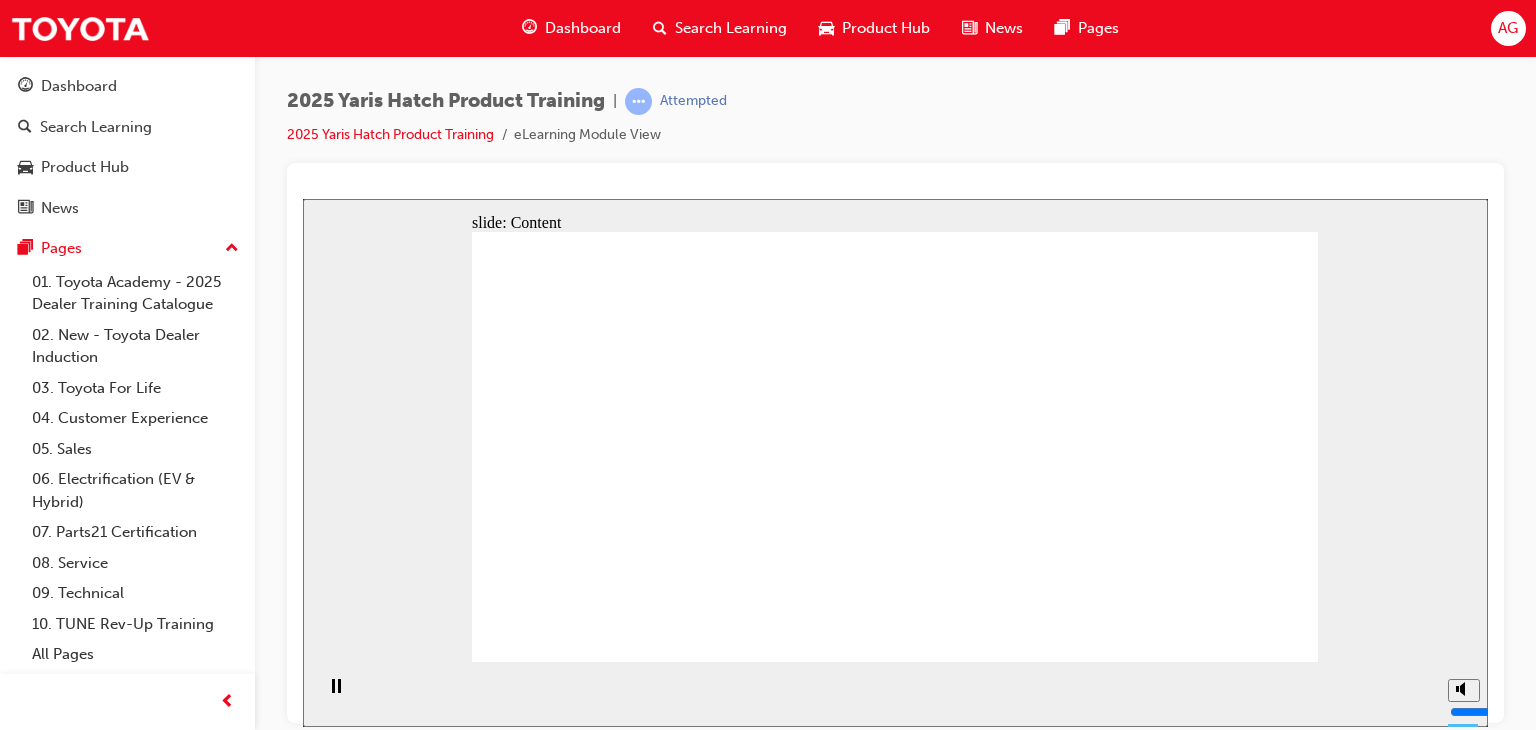 click 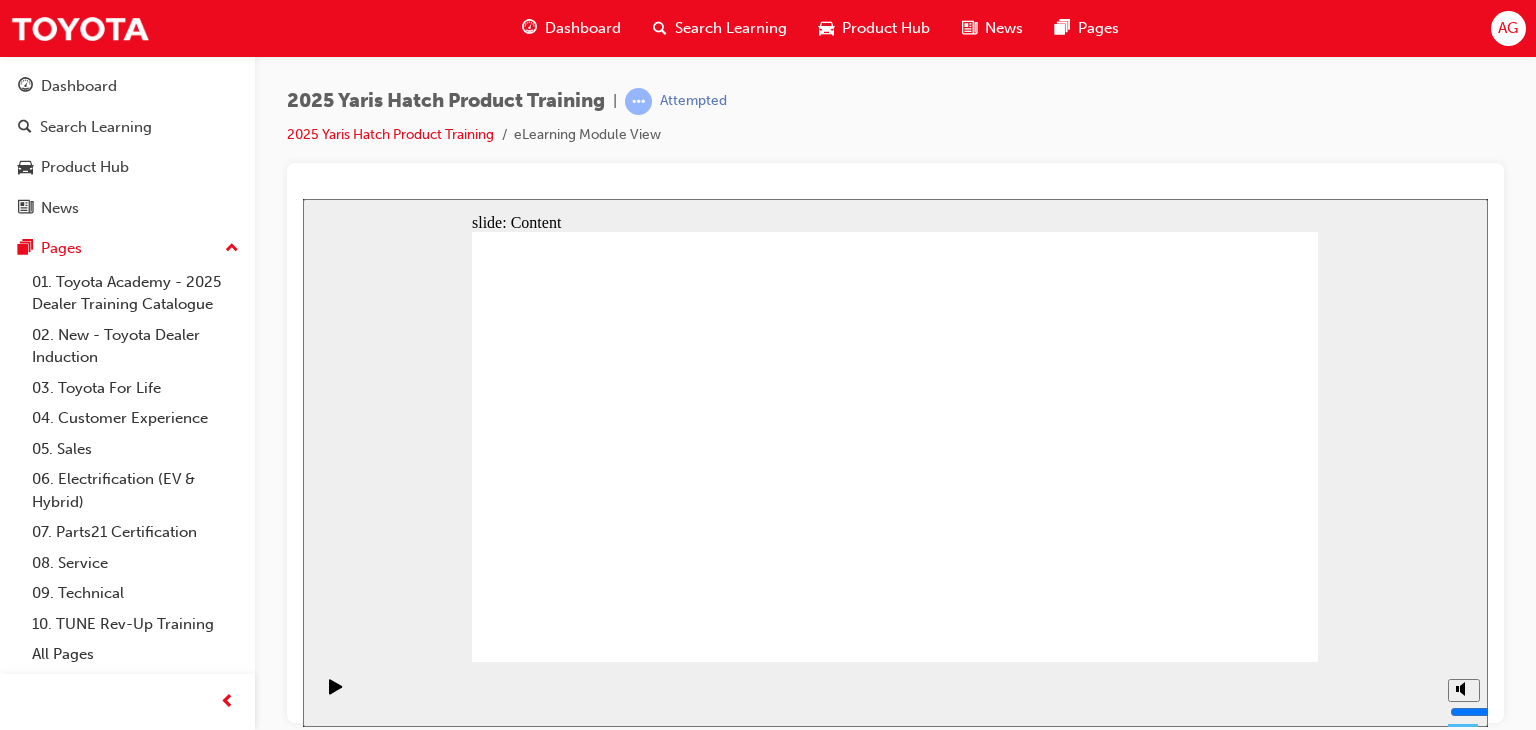 click 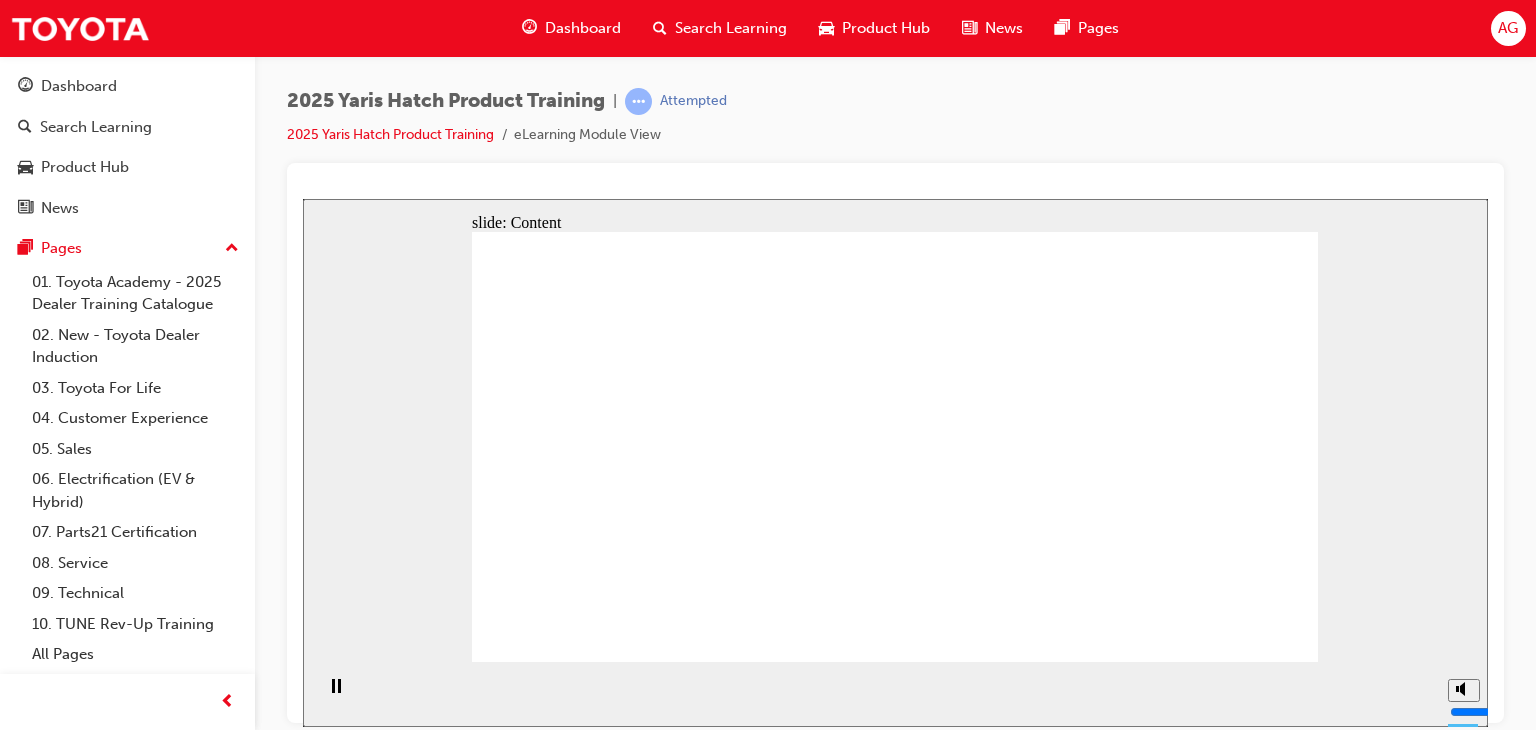 click 